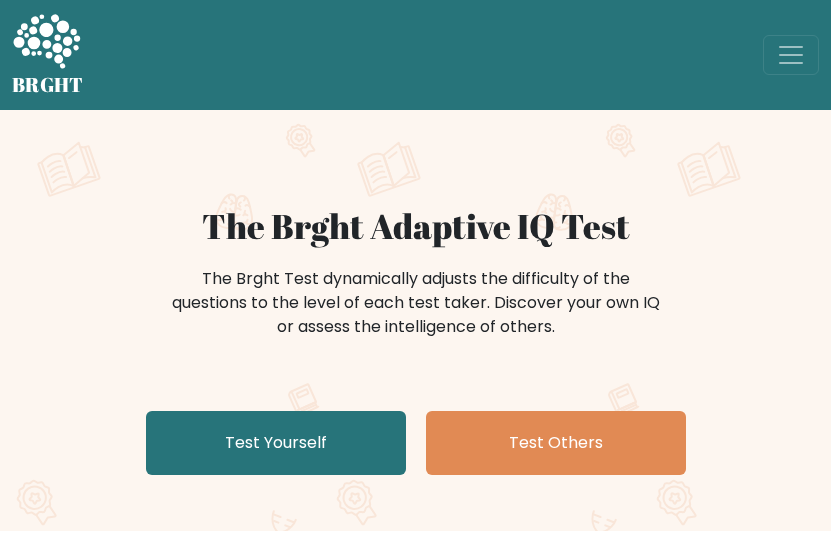 scroll, scrollTop: 0, scrollLeft: 0, axis: both 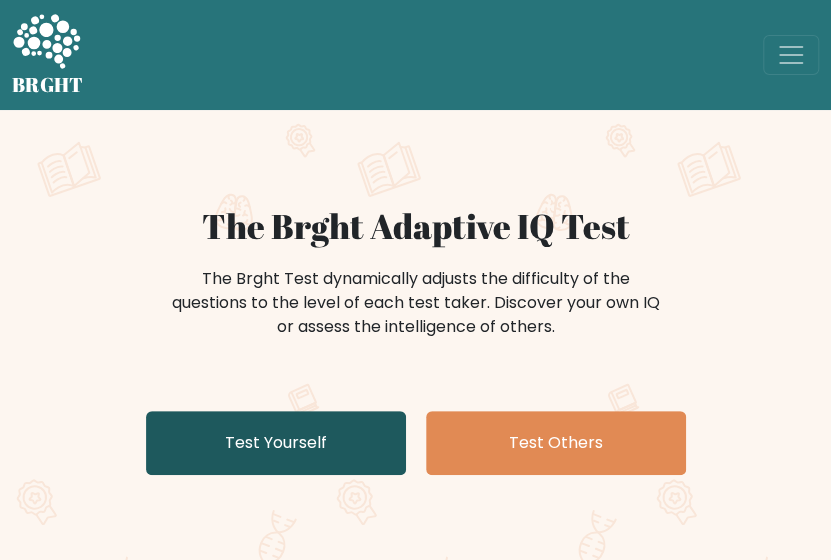 click on "Test Yourself" at bounding box center (276, 443) 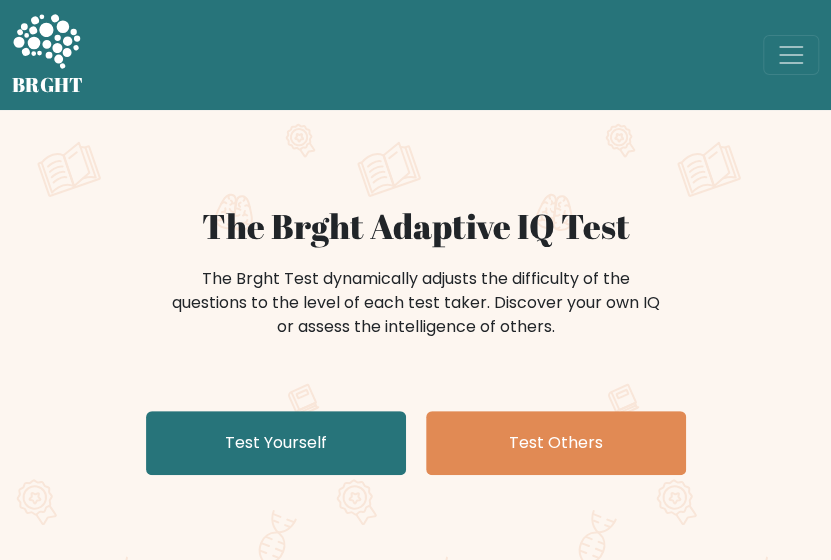 click on "The Brght Adaptive IQ Test
The Brght Test dynamically adjusts the difficulty of the questions to the level of each test taker. Discover your own IQ or assess the intelligence of others.
Test Yourself
Test Others" at bounding box center (415, 344) 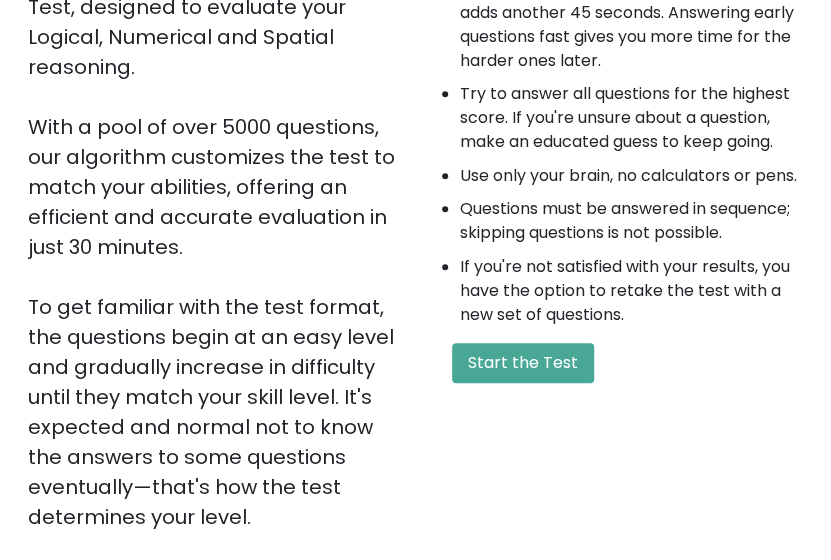 scroll, scrollTop: 320, scrollLeft: 0, axis: vertical 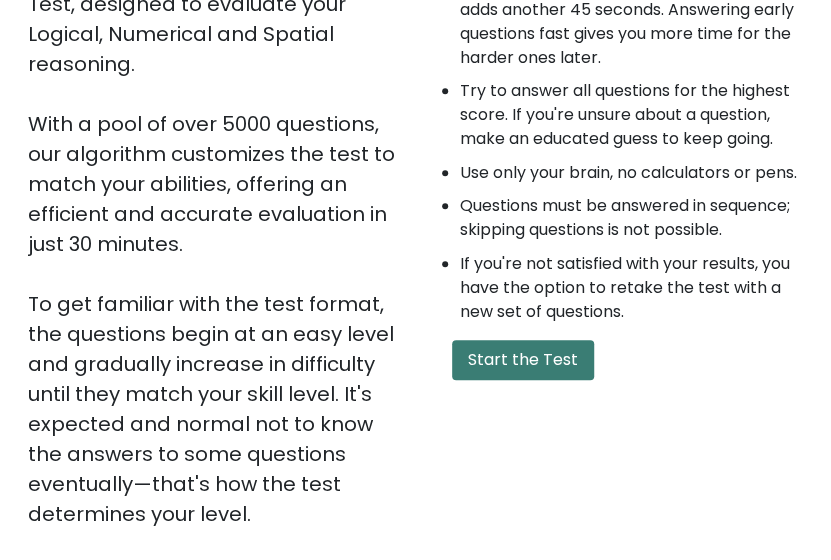 click on "Start the Test" at bounding box center (523, 360) 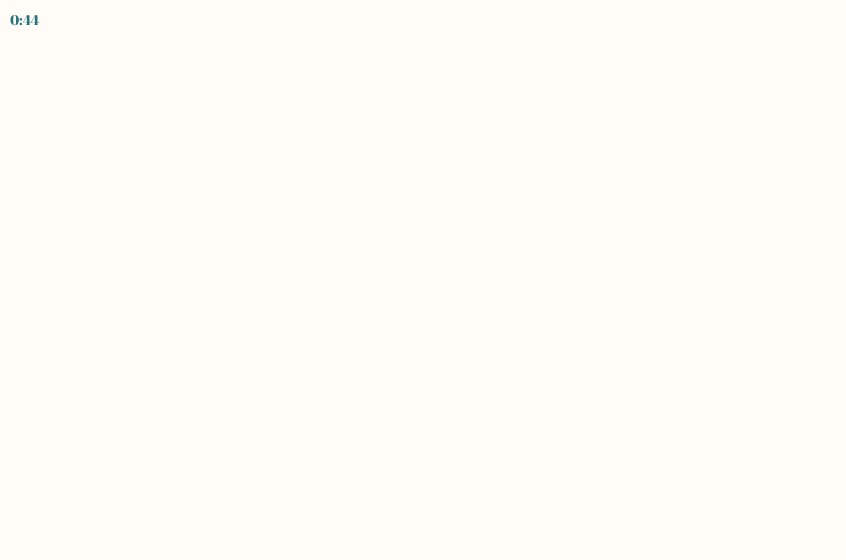 scroll, scrollTop: 0, scrollLeft: 0, axis: both 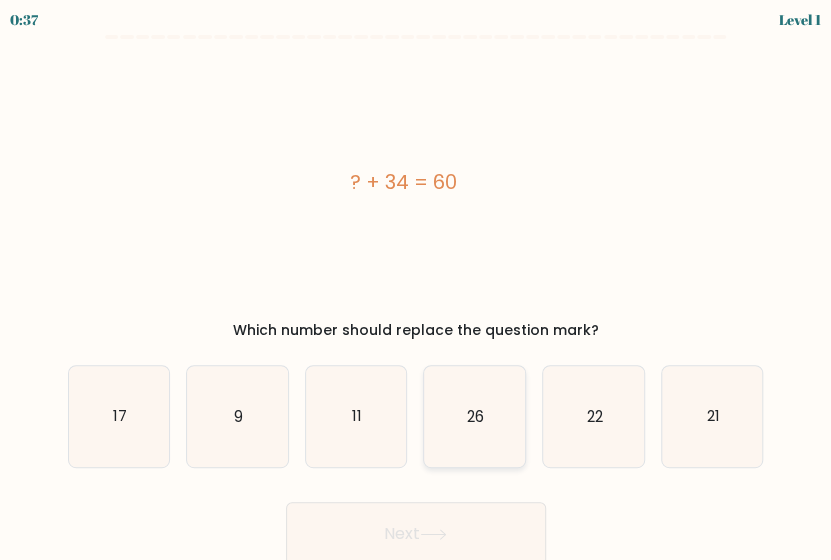 click on "26" at bounding box center [475, 416] 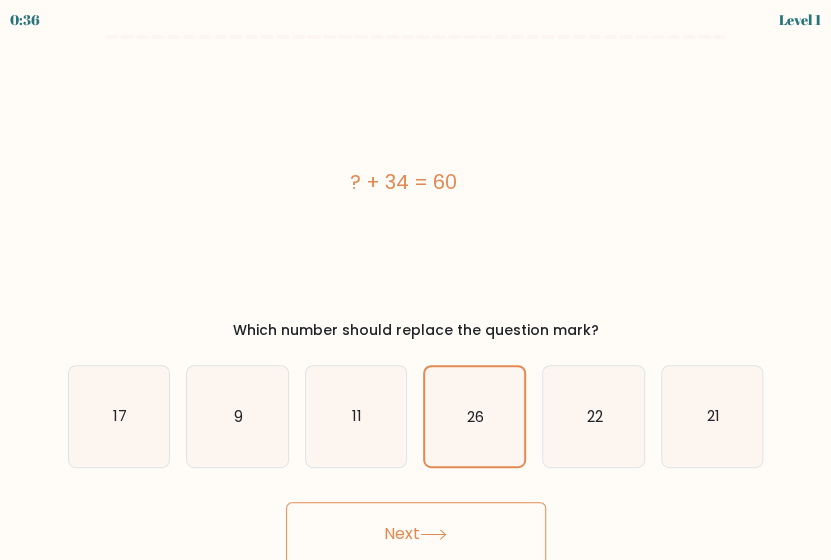 click on "Next" at bounding box center (416, 534) 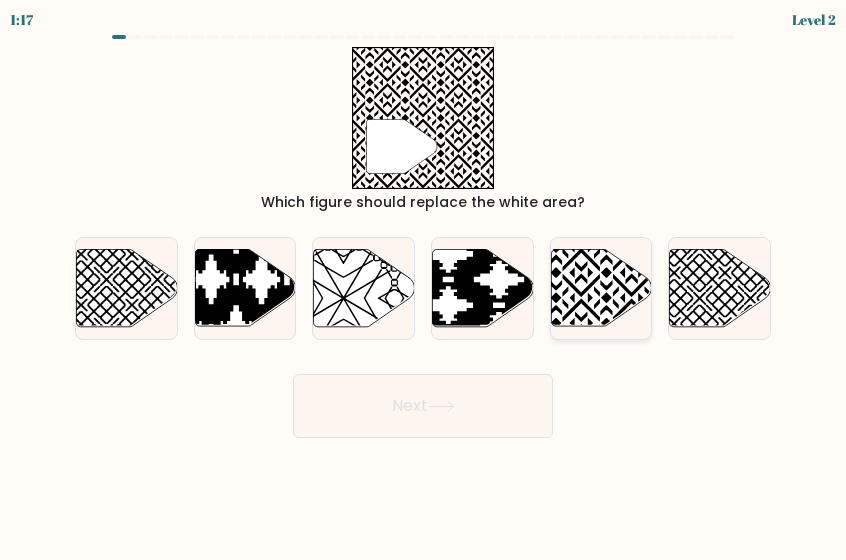 click at bounding box center (631, 247) 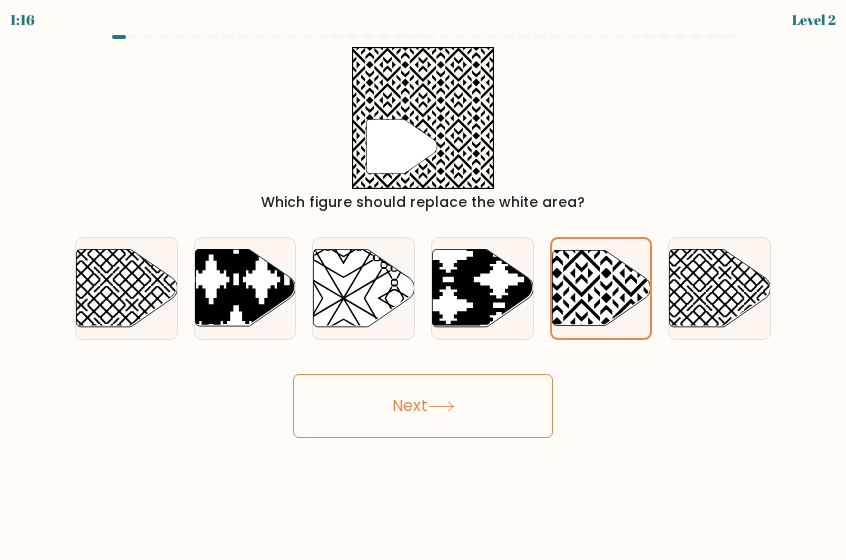 click on "Next" at bounding box center (423, 406) 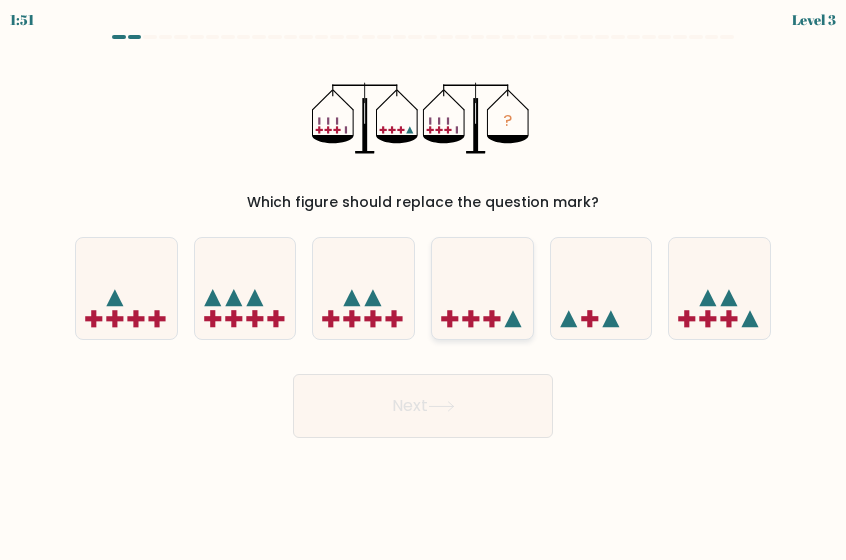 click at bounding box center [482, 288] 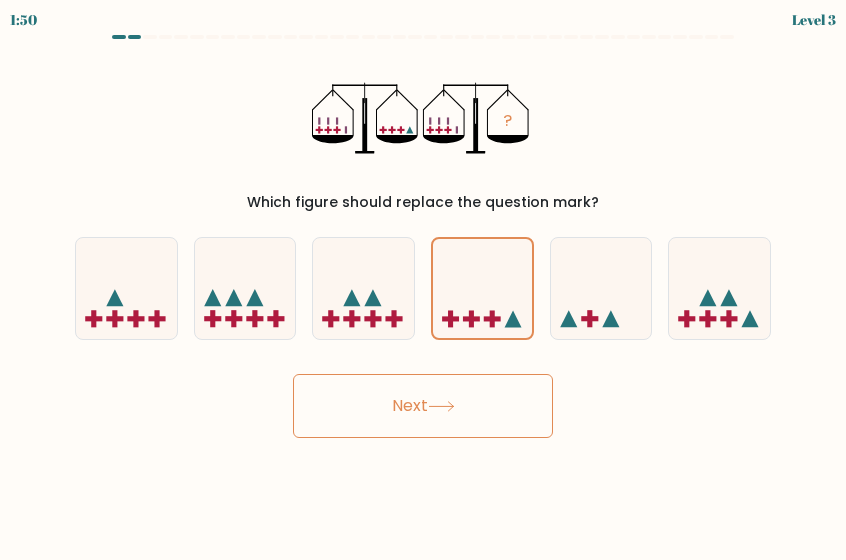 click on "Next" at bounding box center (423, 406) 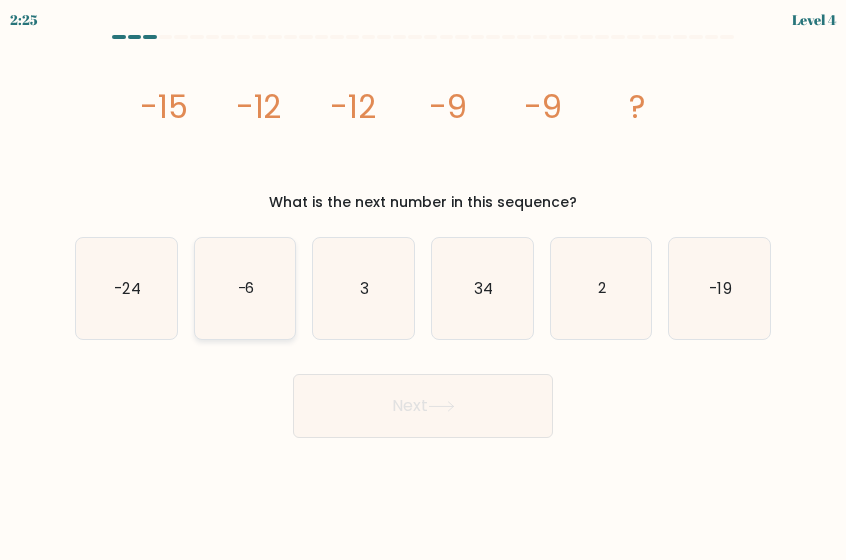 click on "-6" at bounding box center (245, 288) 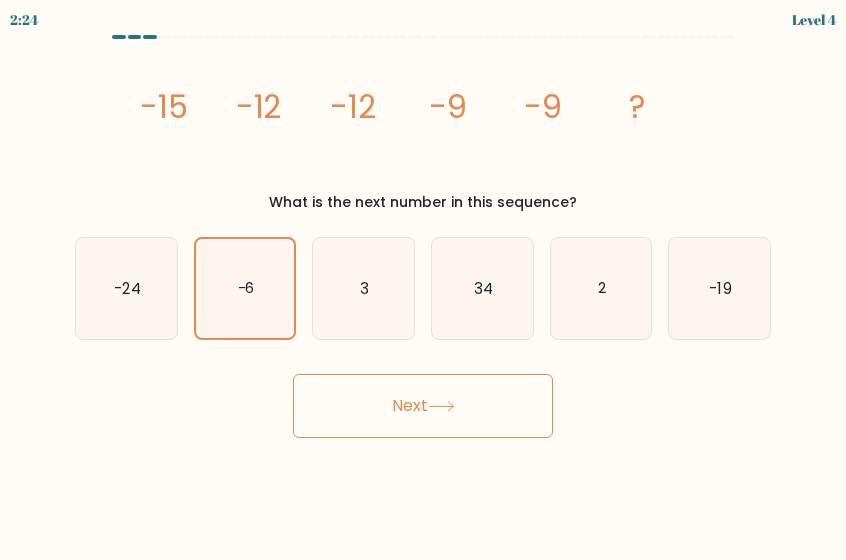 click on "Next" at bounding box center (423, 406) 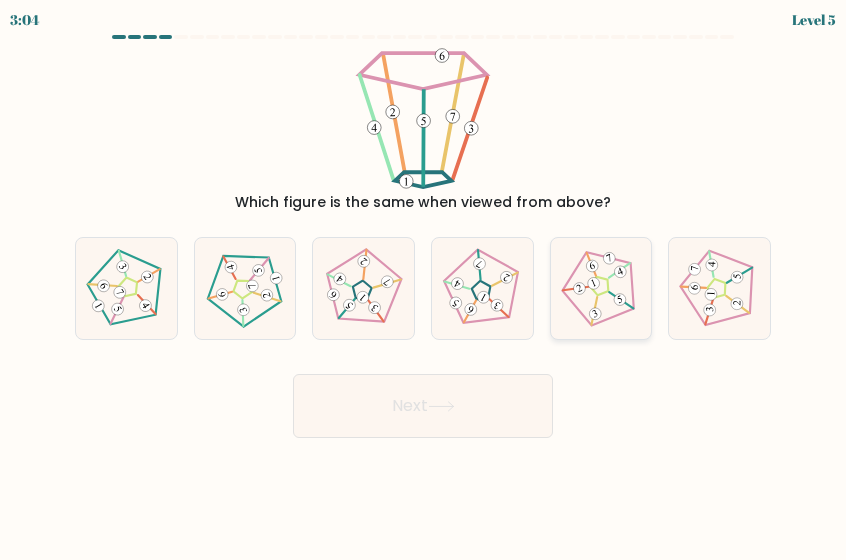 click at bounding box center [601, 288] 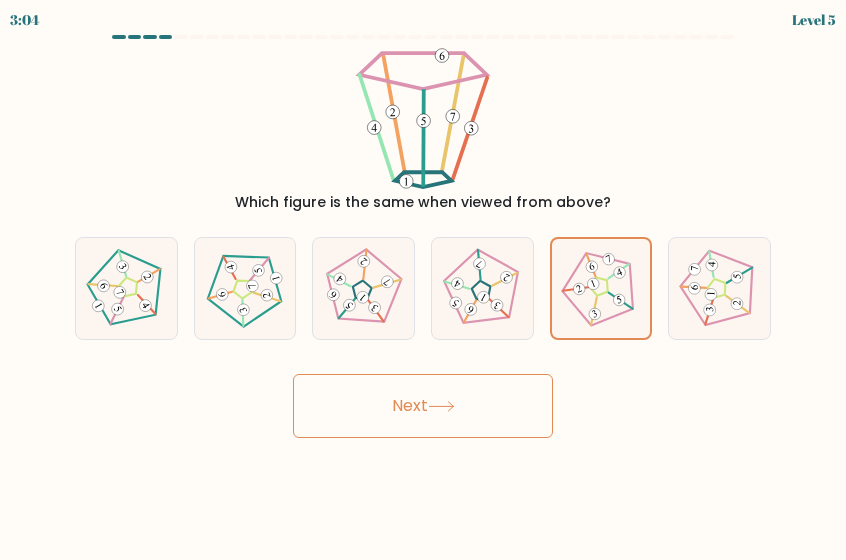 click on "Next" at bounding box center [423, 406] 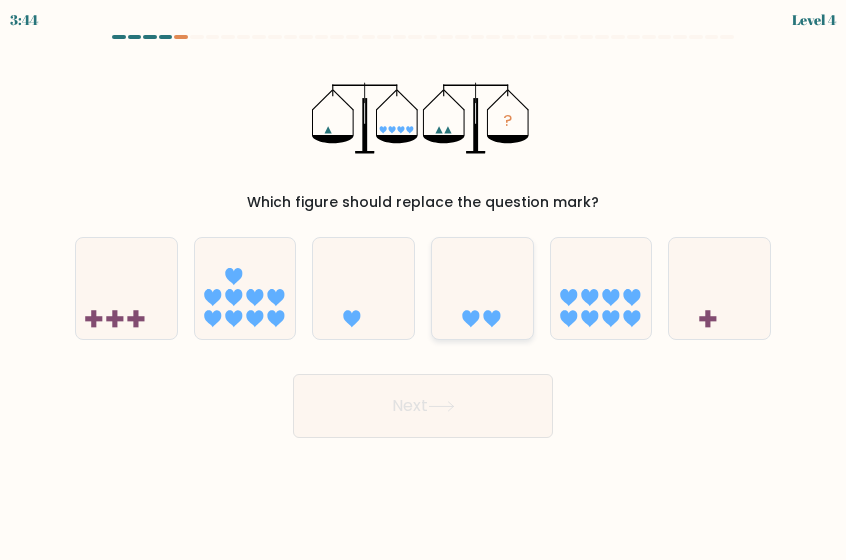click at bounding box center [482, 288] 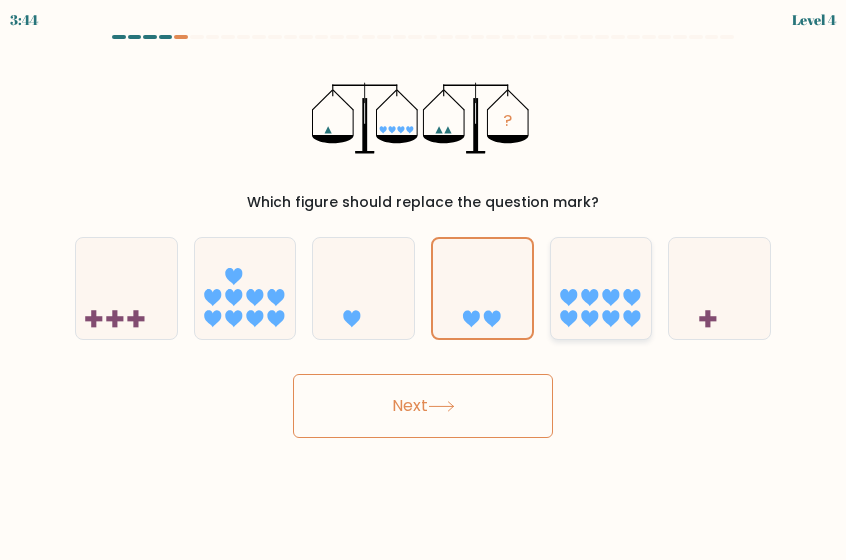 click at bounding box center [589, 319] 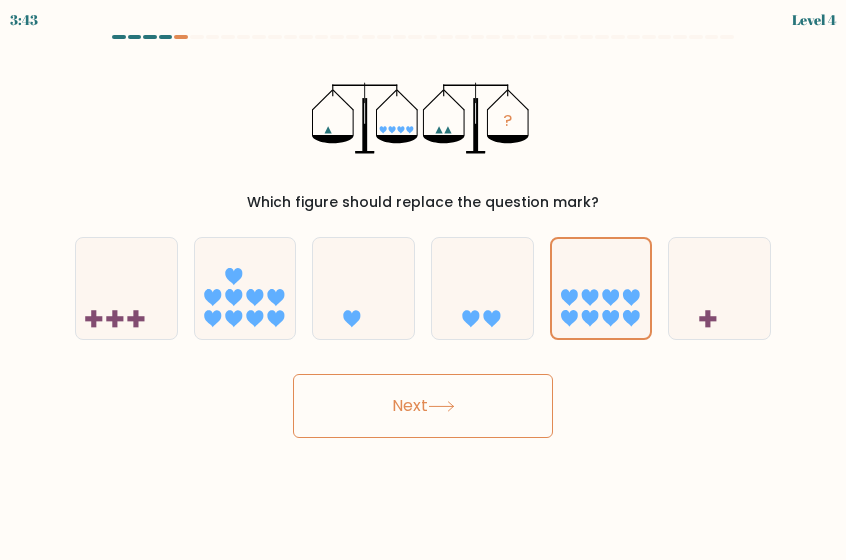 click on "Next" at bounding box center (423, 406) 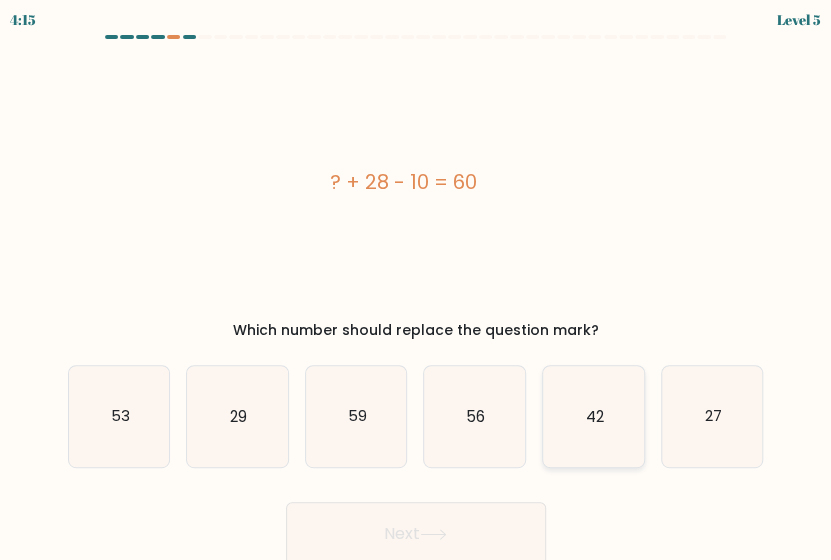 click on "42" at bounding box center (593, 416) 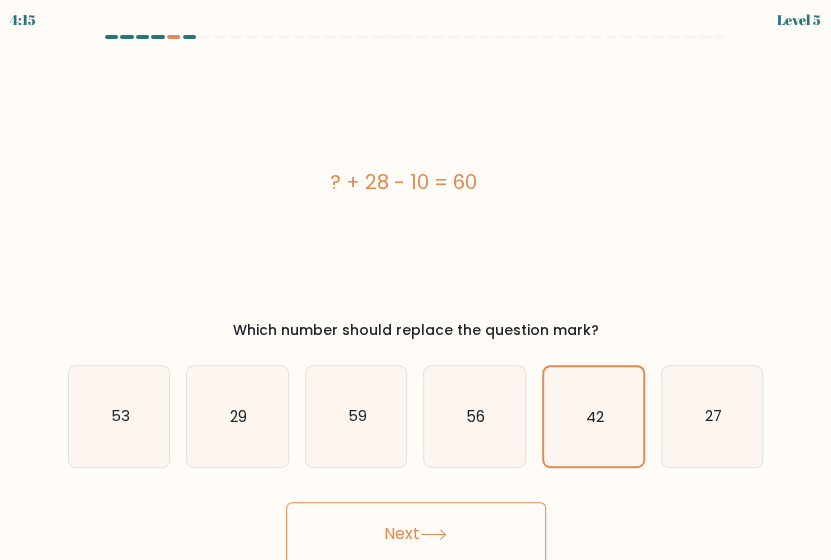 click on "Next" at bounding box center [416, 534] 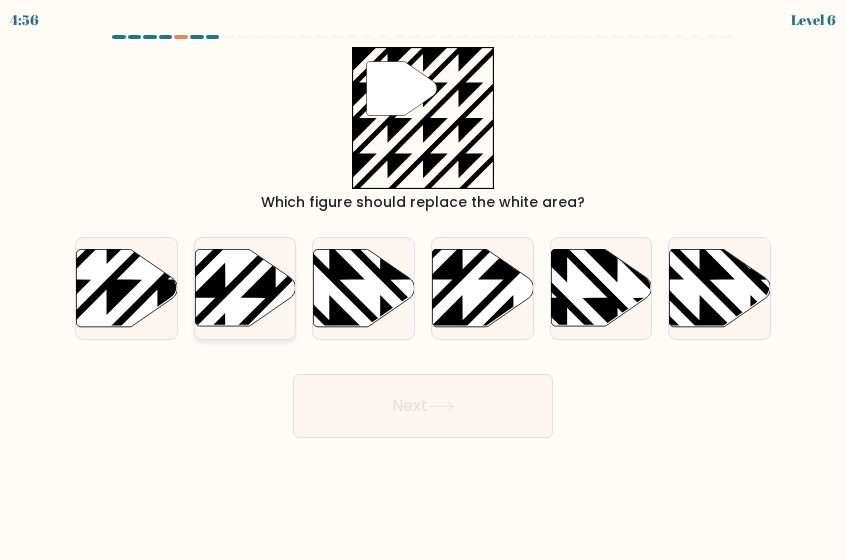 click at bounding box center [275, 247] 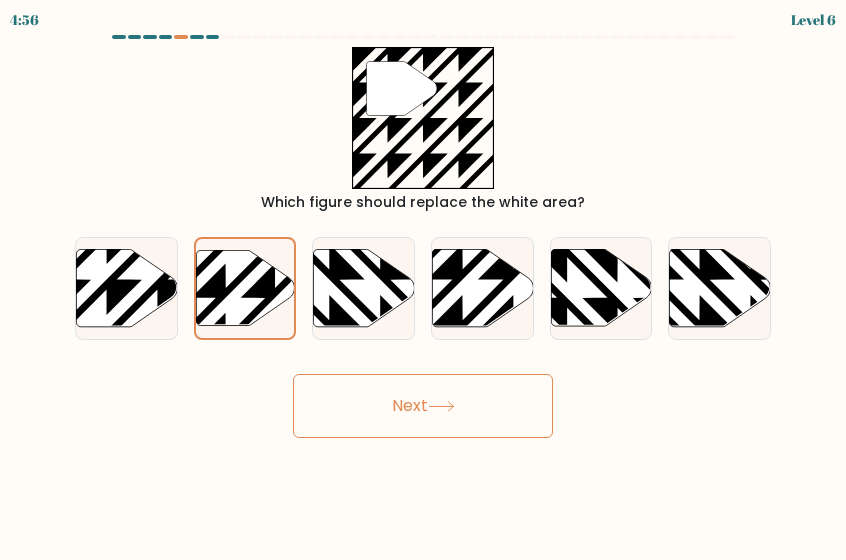 click on "Next" at bounding box center [423, 406] 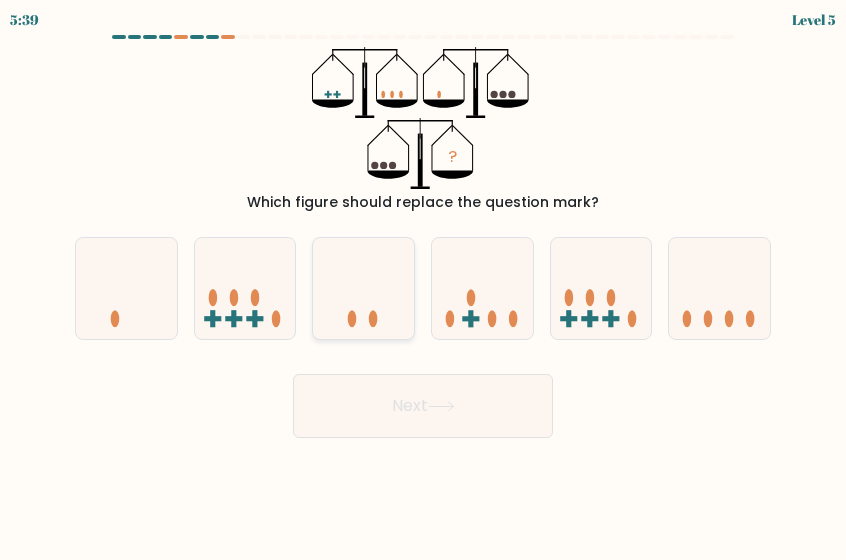 click at bounding box center [363, 288] 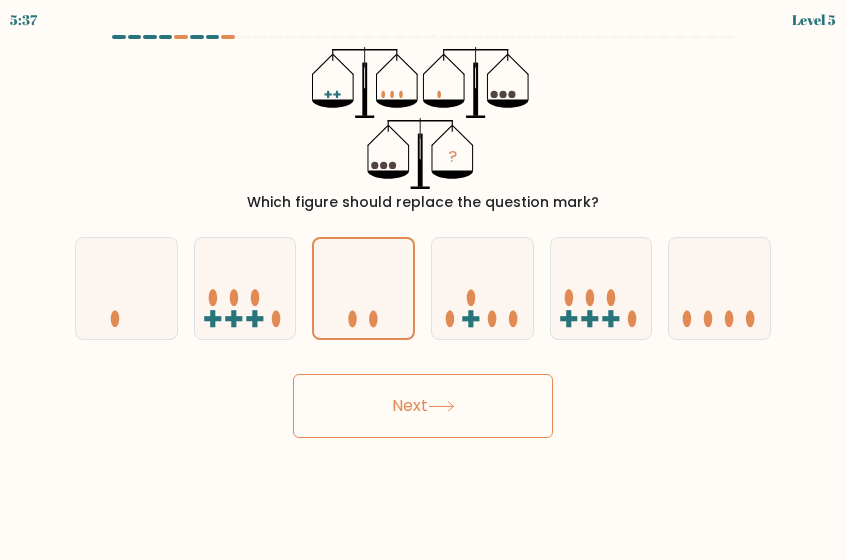 click on "Next" at bounding box center (423, 406) 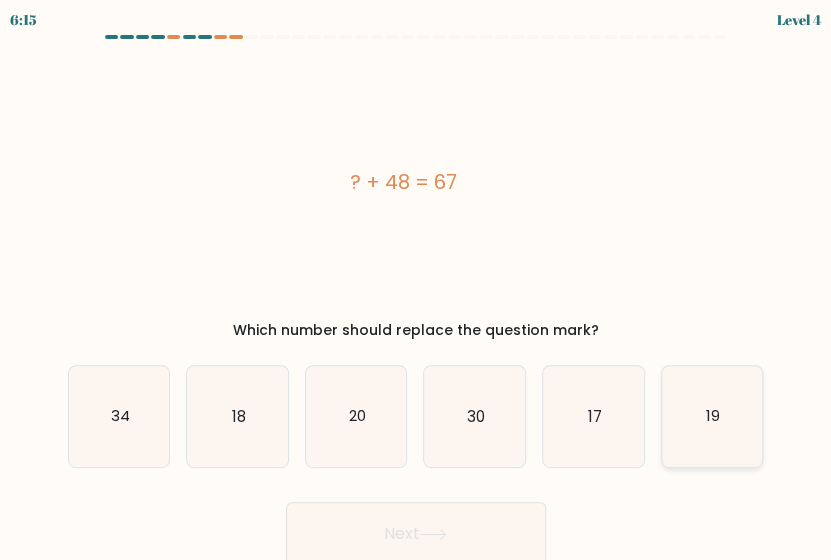 click on "19" at bounding box center (712, 416) 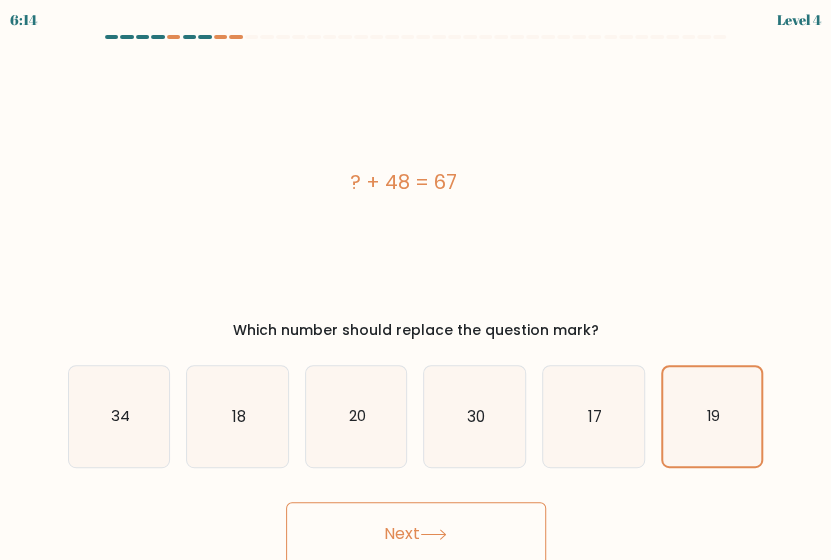 click on "Next" at bounding box center [416, 534] 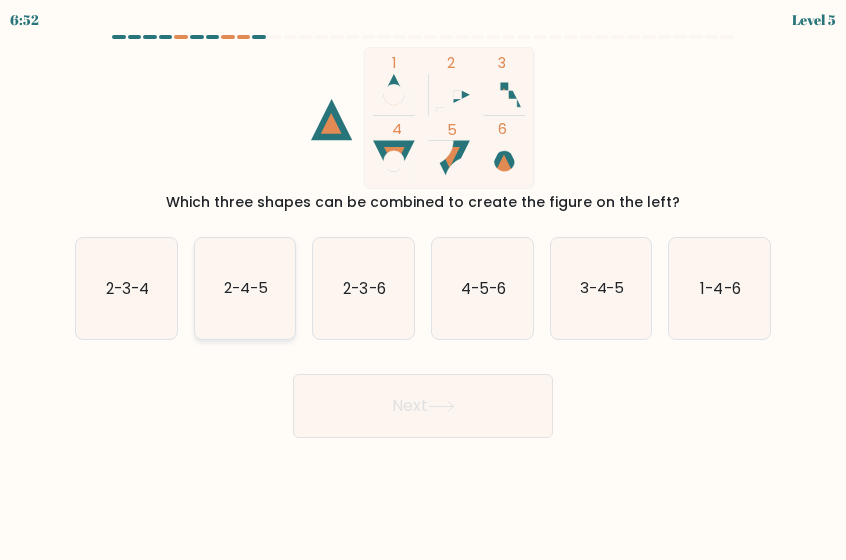 click on "2-4-5" at bounding box center (245, 288) 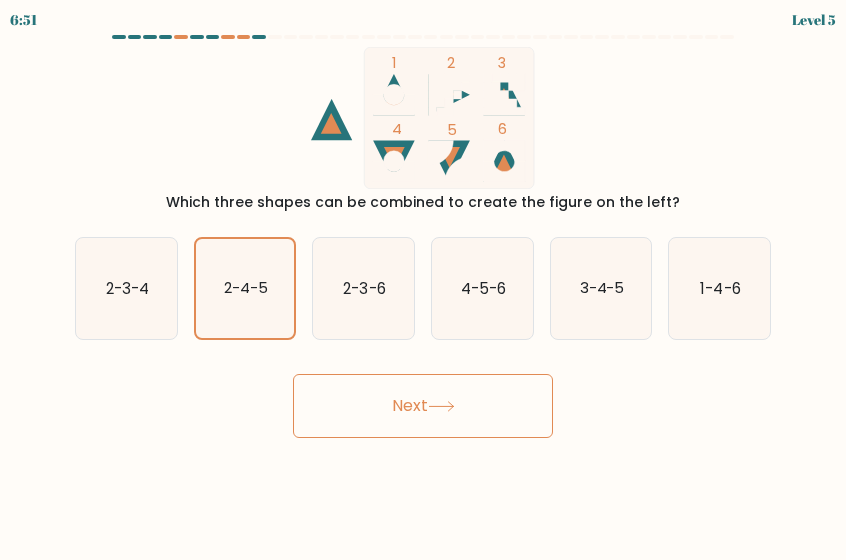 click on "Next" at bounding box center [423, 406] 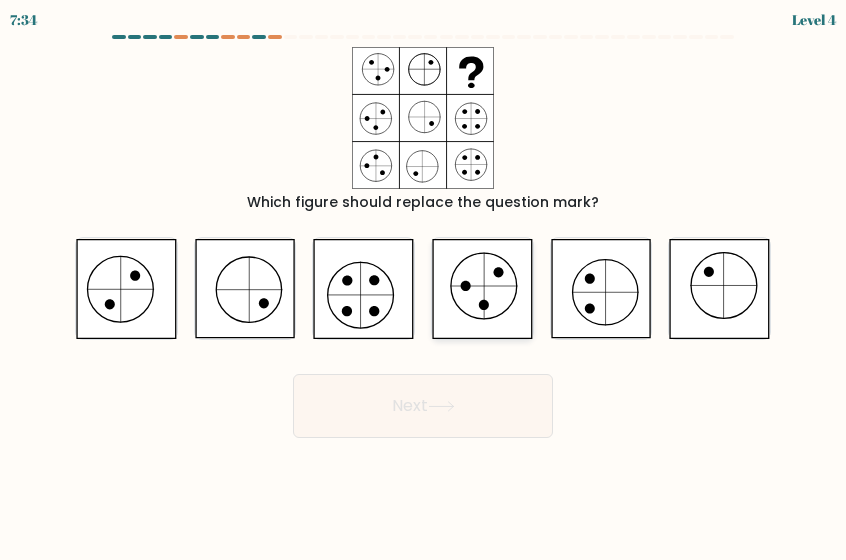 click at bounding box center (482, 289) 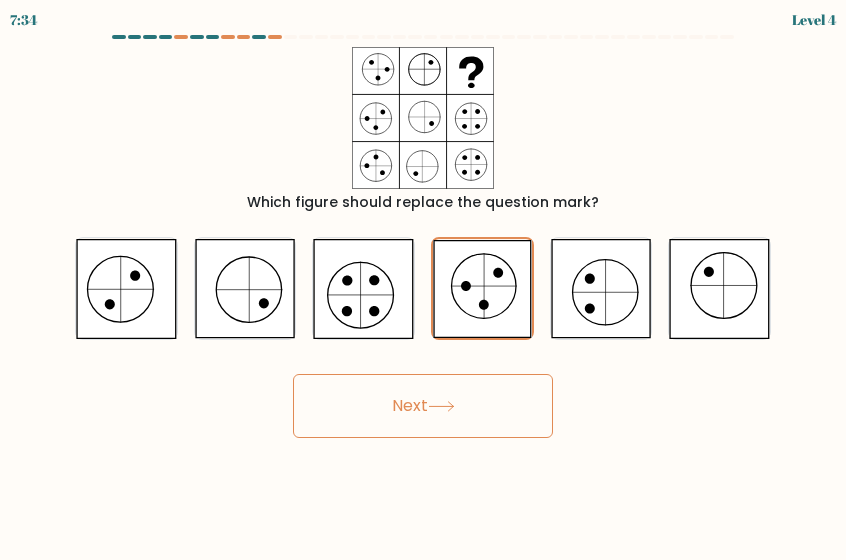 click on "Next" at bounding box center [423, 406] 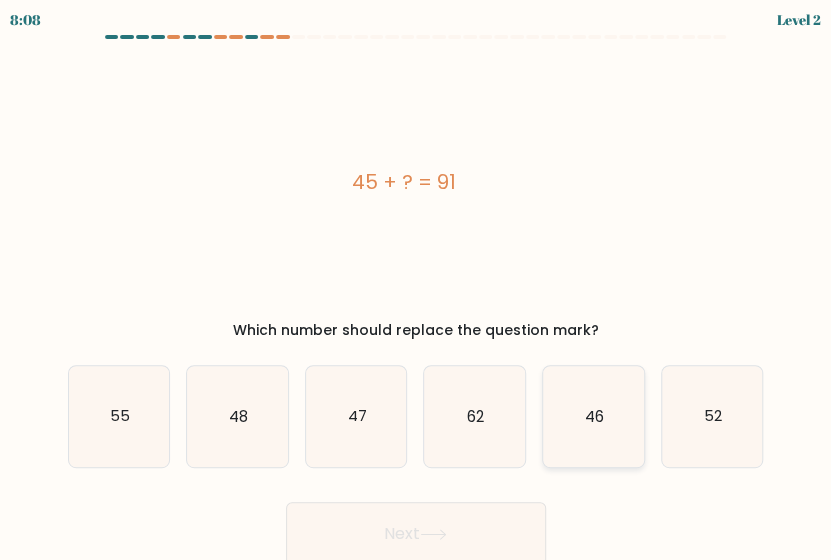 click on "46" at bounding box center [593, 416] 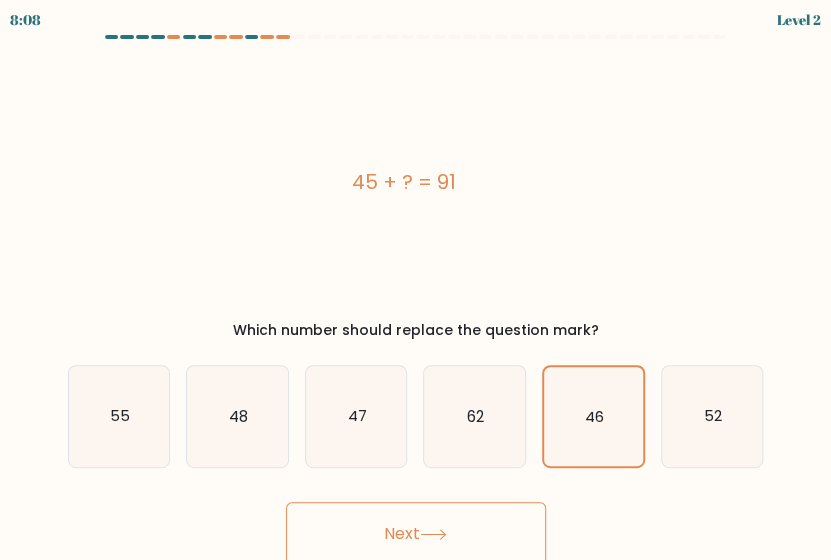 click on "Next" at bounding box center [416, 534] 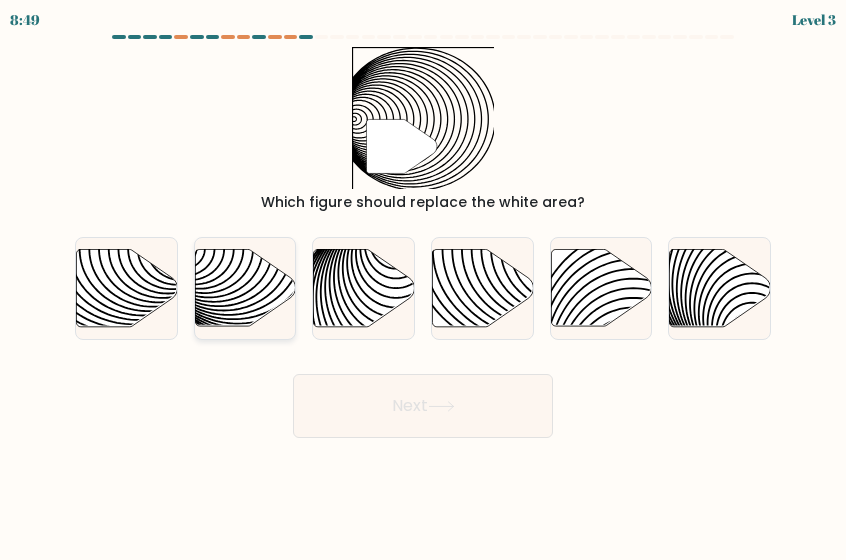 click at bounding box center [277, 249] 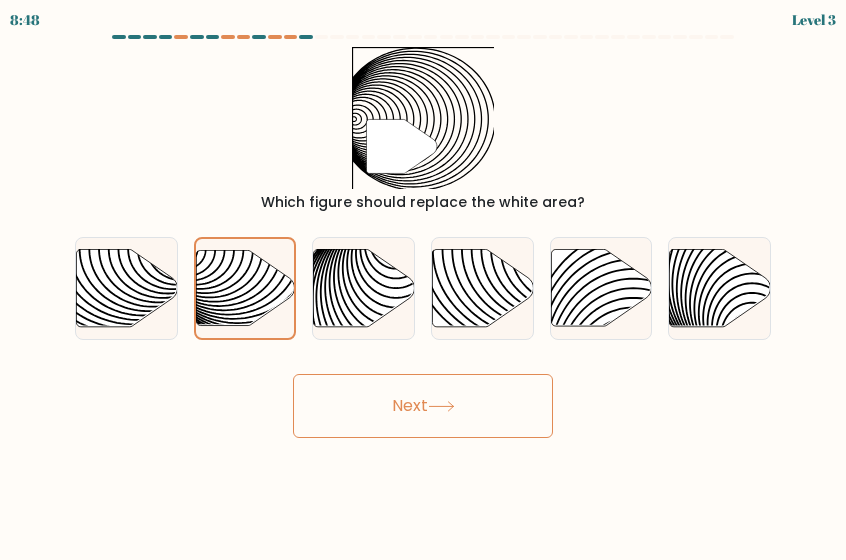 click on "Next" at bounding box center [423, 406] 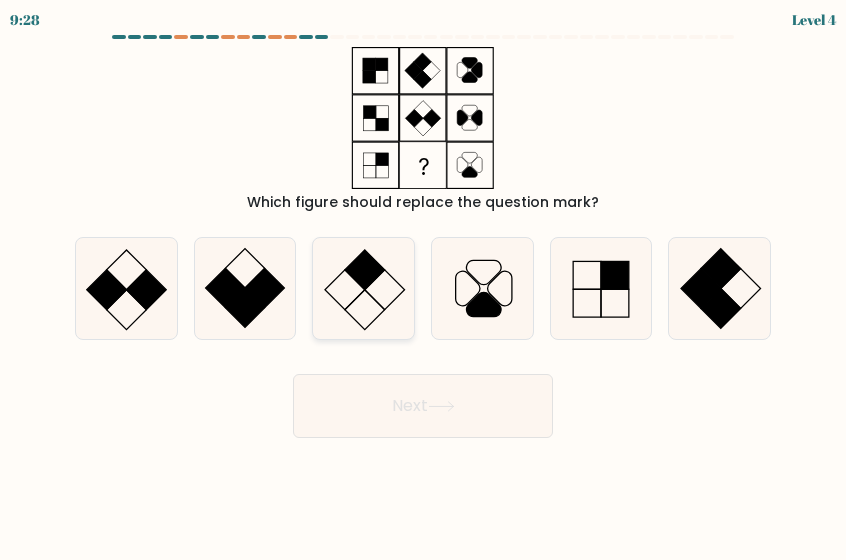 click at bounding box center (363, 288) 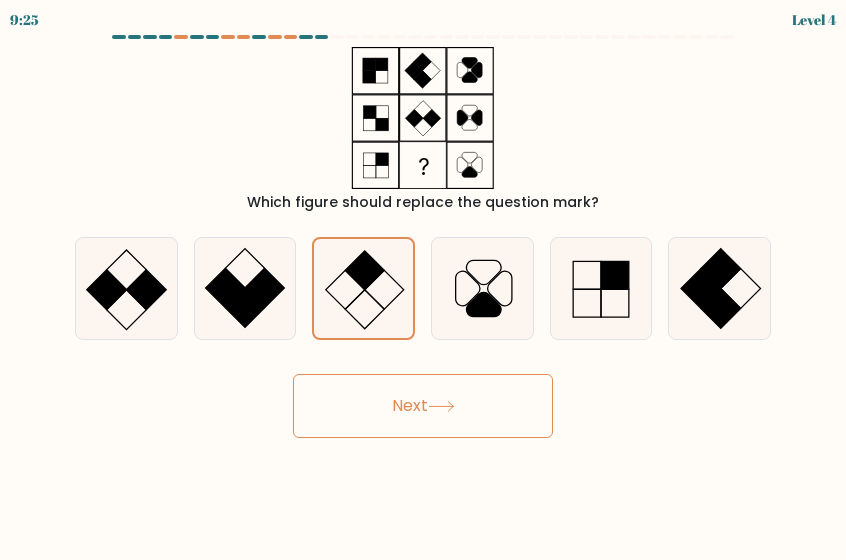 click on "Next" at bounding box center (423, 406) 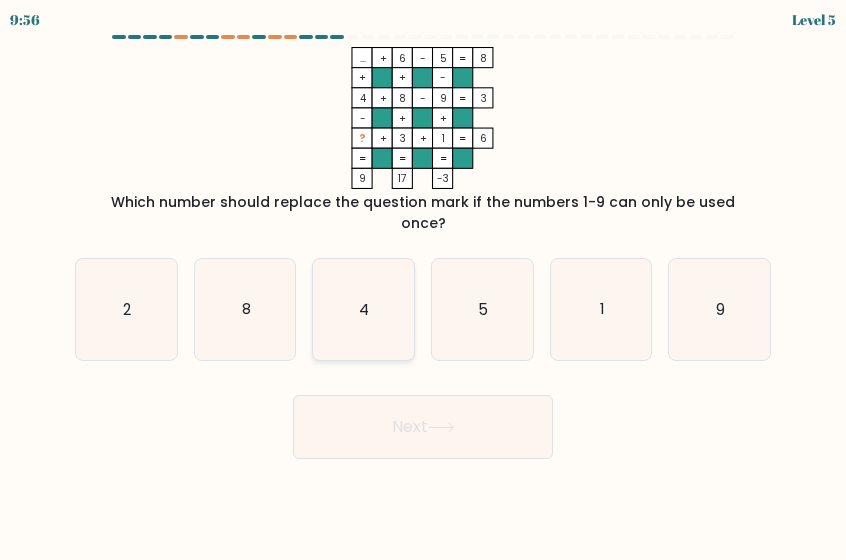 click on "4" at bounding box center (363, 309) 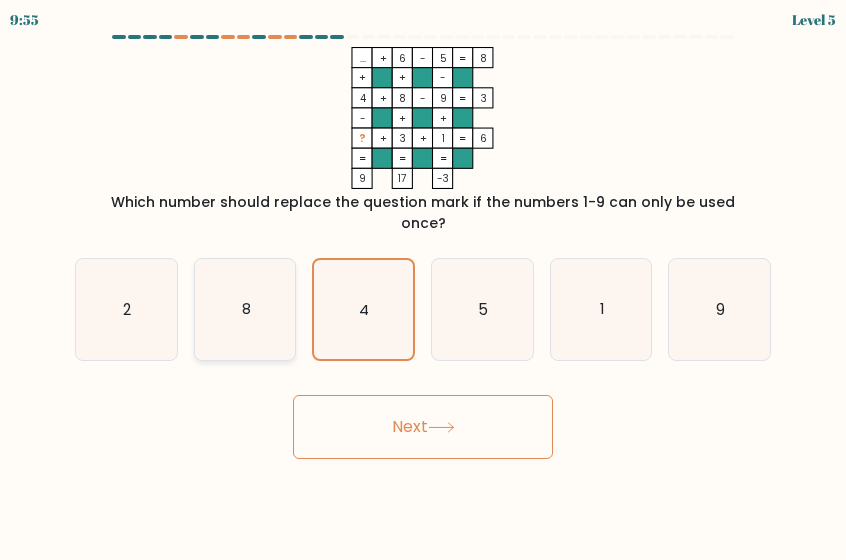 click on "8" at bounding box center [245, 309] 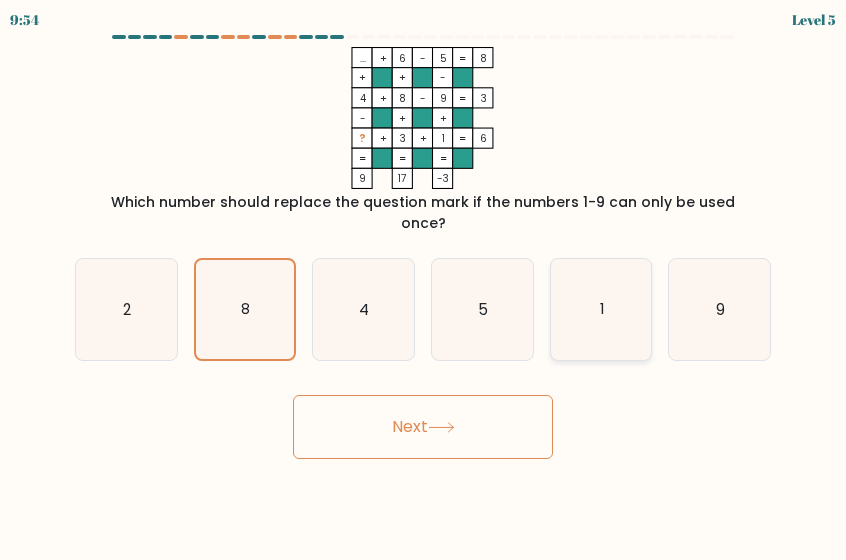 click on "1" at bounding box center (601, 309) 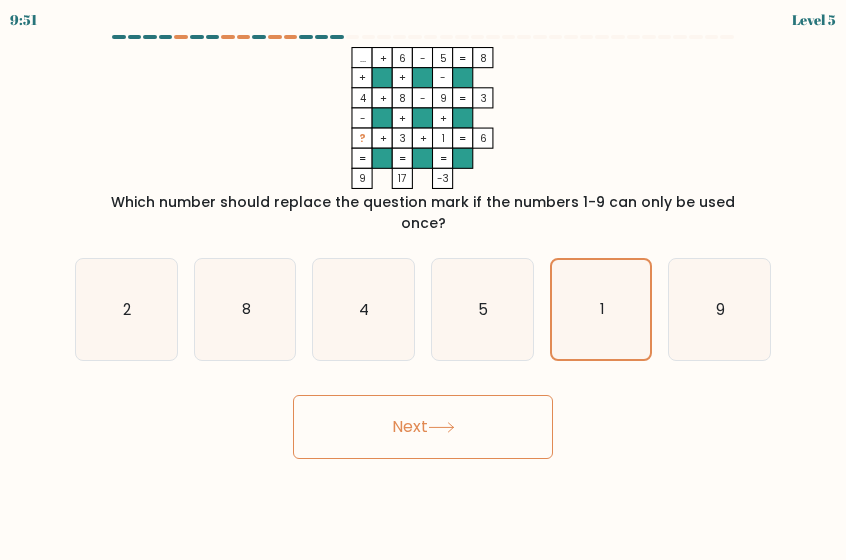 click on "Next" at bounding box center [423, 427] 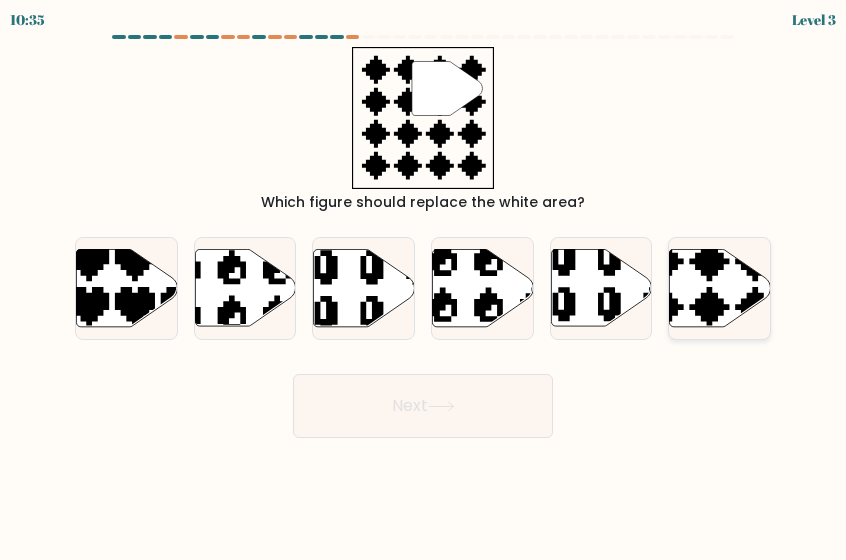 click at bounding box center (720, 288) 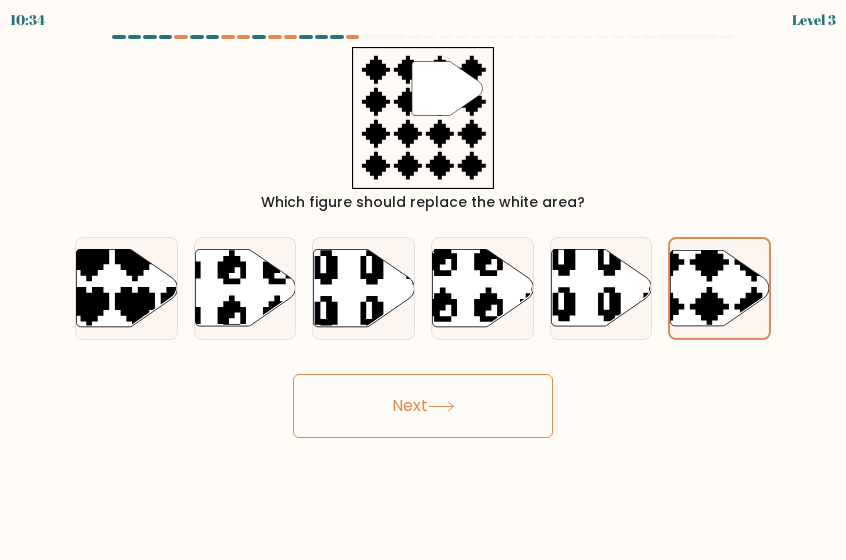 click on "Next" at bounding box center [423, 406] 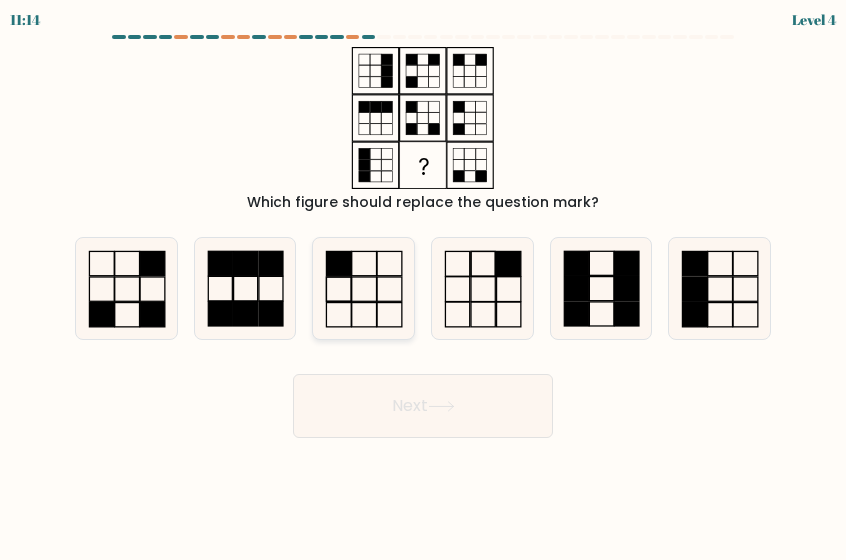 click at bounding box center [363, 288] 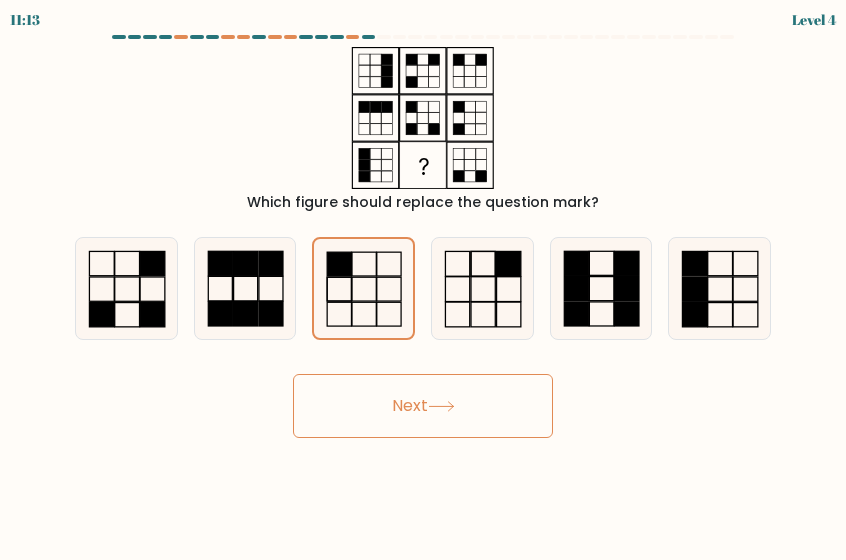 click on "Next" at bounding box center [423, 406] 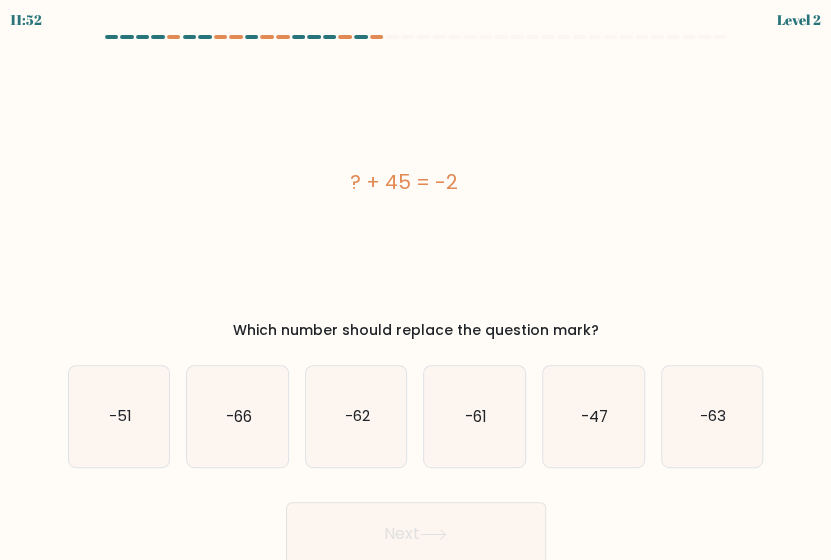 drag, startPoint x: 460, startPoint y: 185, endPoint x: 353, endPoint y: 177, distance: 107.298645 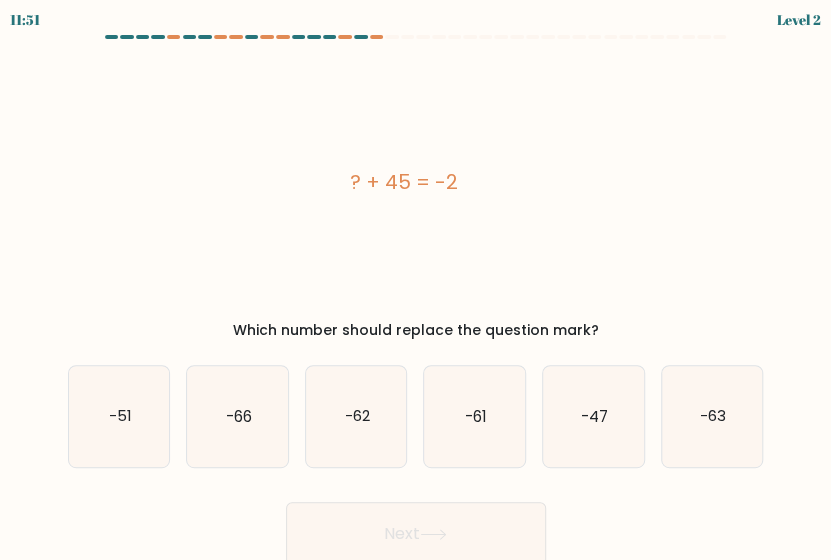 copy on "? + 45 = -2" 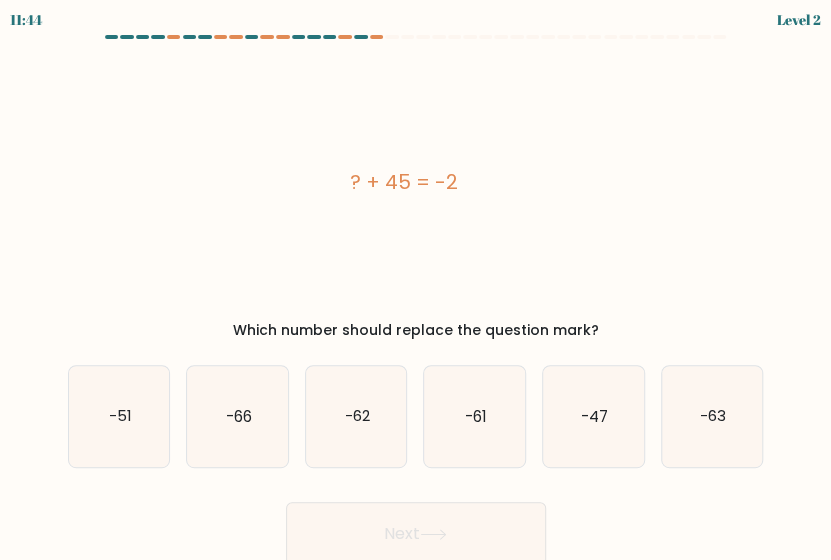 click on "? + 45 = -2" at bounding box center (404, 182) 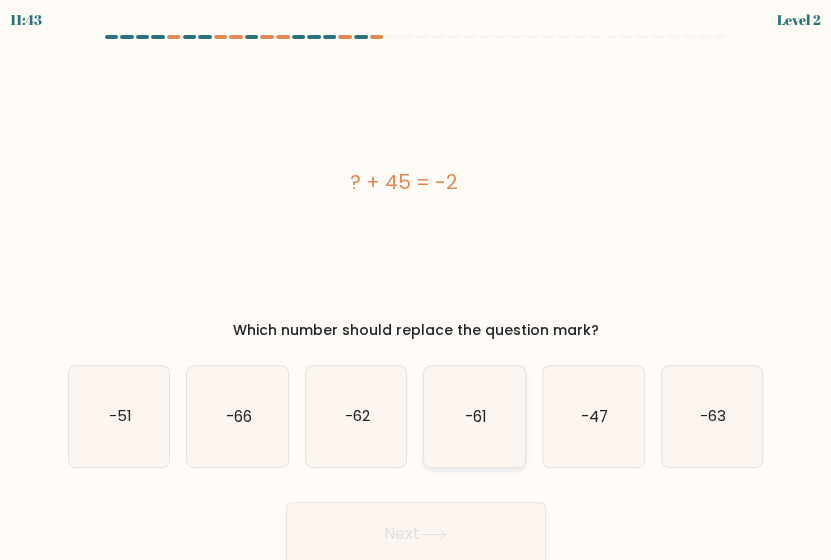 click on "-61" at bounding box center (474, 416) 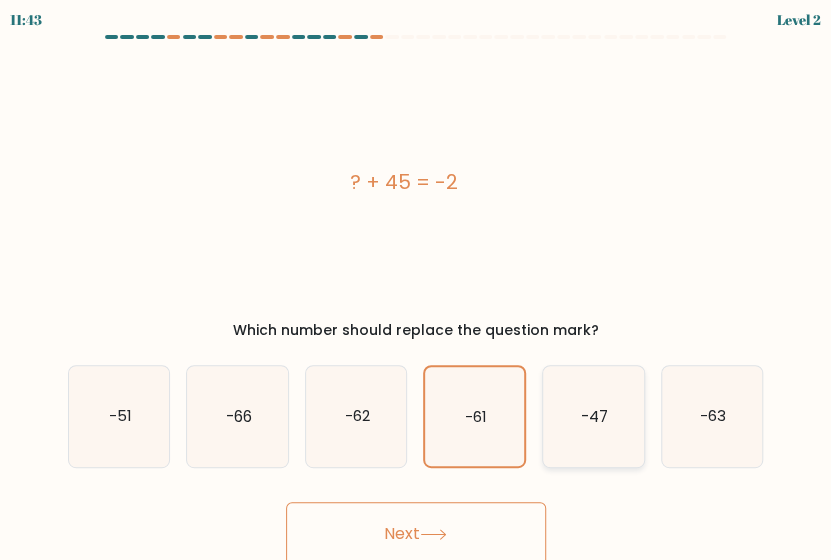 click on "-47" at bounding box center [593, 416] 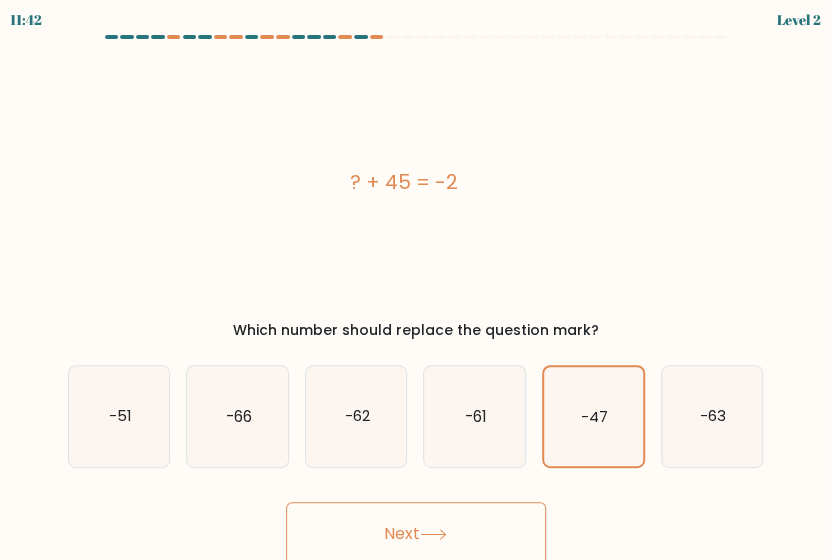 click on "Next" at bounding box center (416, 534) 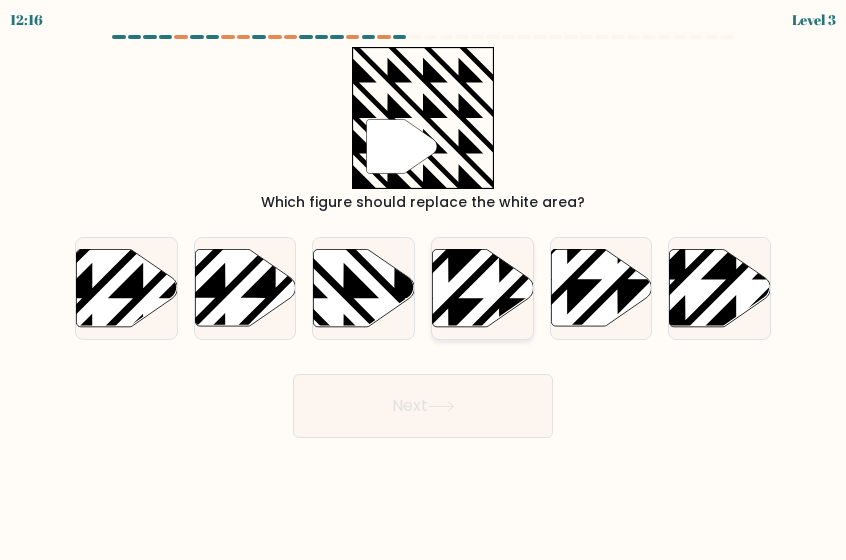 click at bounding box center [482, 288] 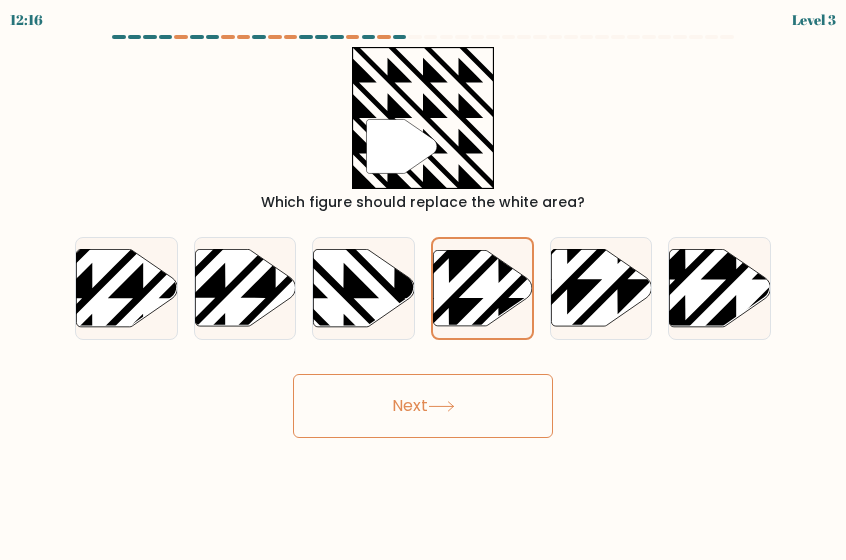 click on "Next" at bounding box center (423, 406) 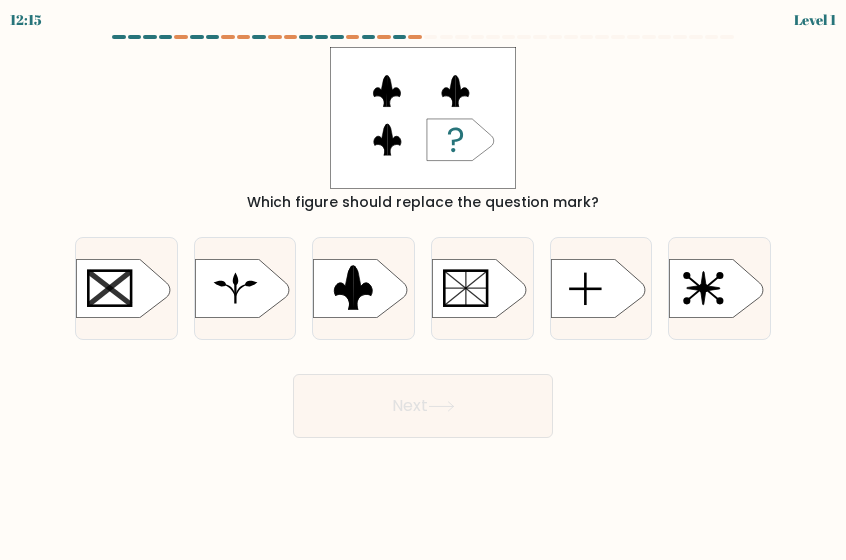 click on "Next" at bounding box center [423, 406] 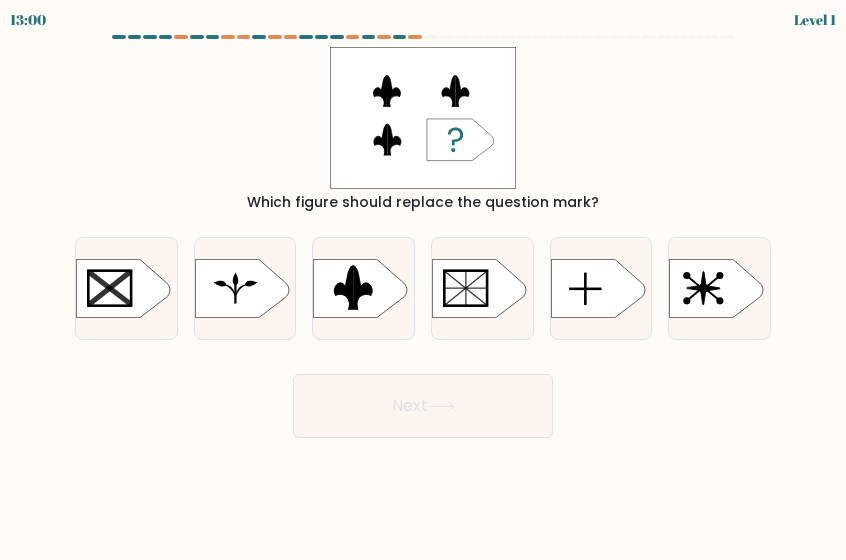 click on "a." at bounding box center [423, 236] 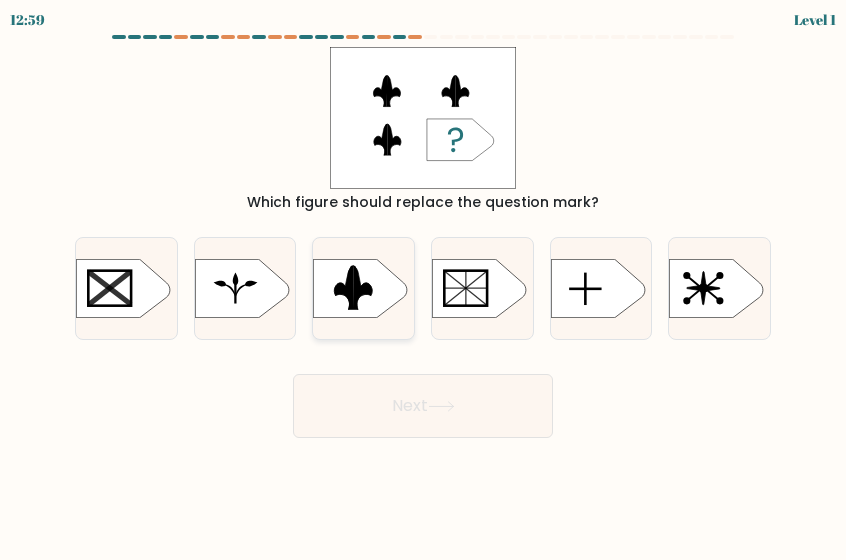 click at bounding box center (363, 288) 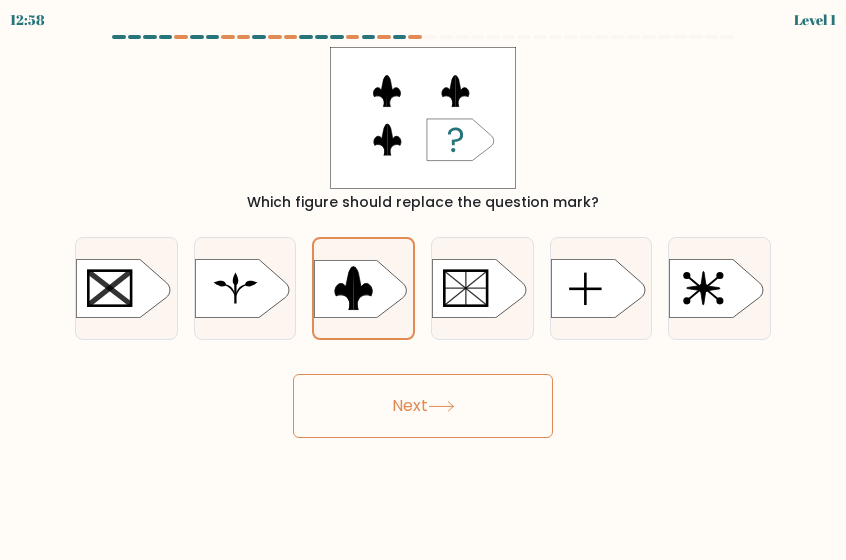 click on "Next" at bounding box center [423, 406] 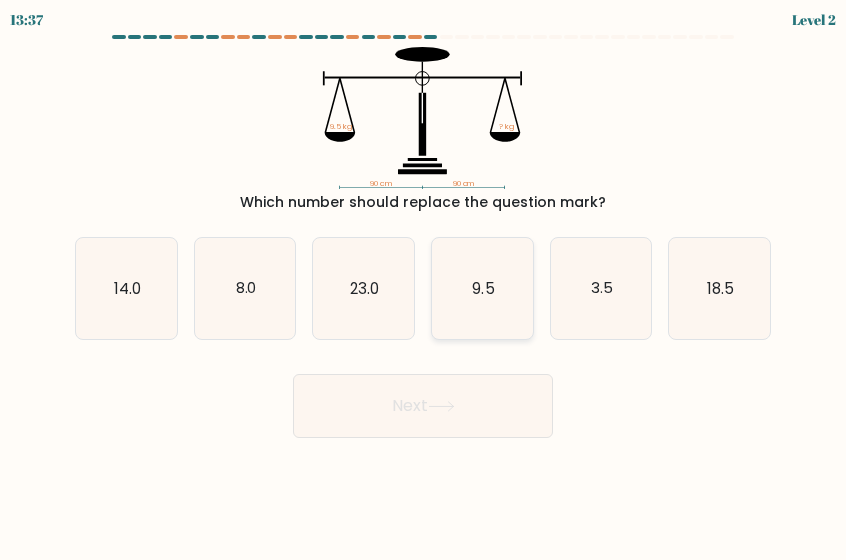 click on "9.5" at bounding box center (482, 288) 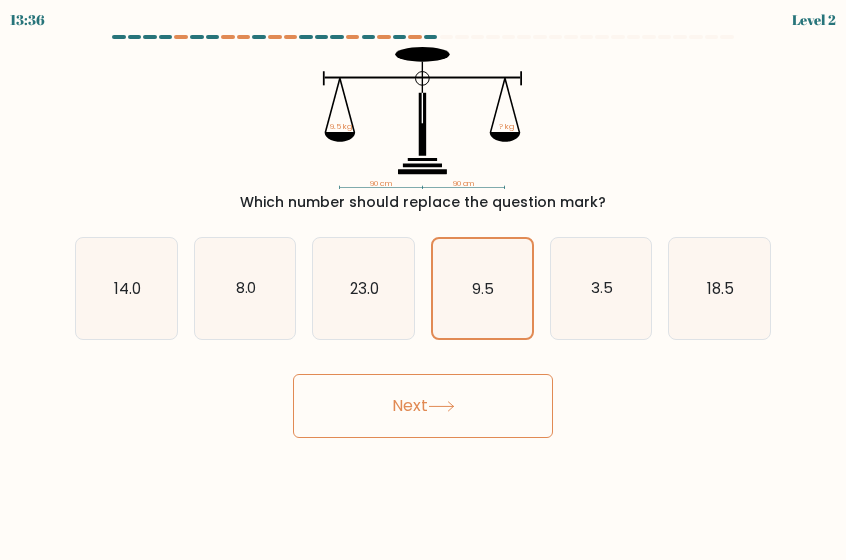 click on "Next" at bounding box center (423, 406) 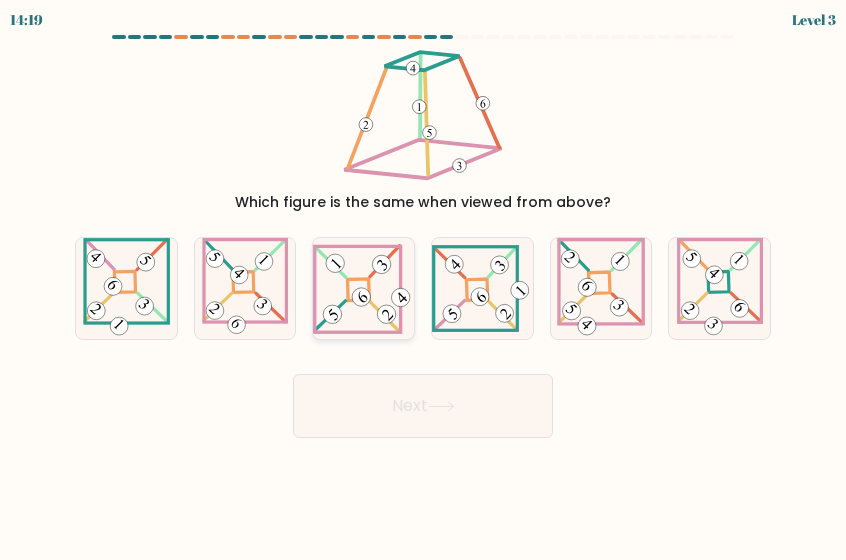 click at bounding box center [363, 289] 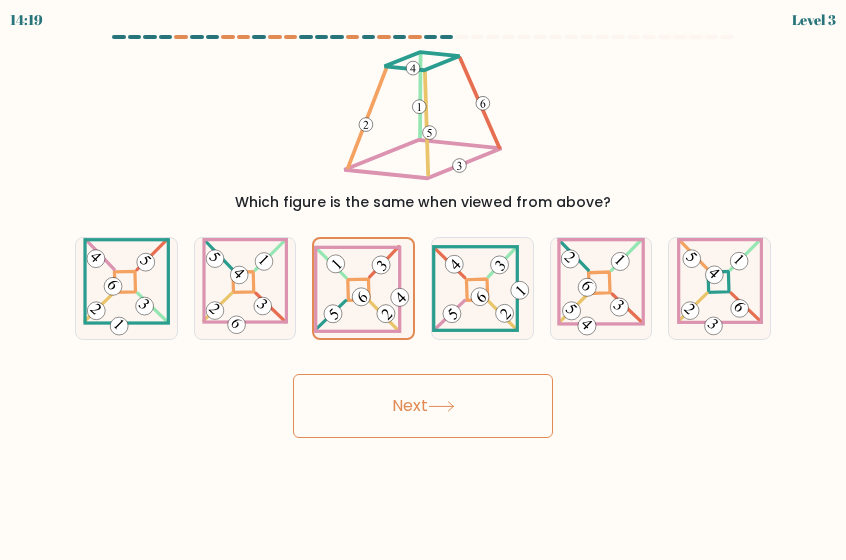 click on "Next" at bounding box center (423, 401) 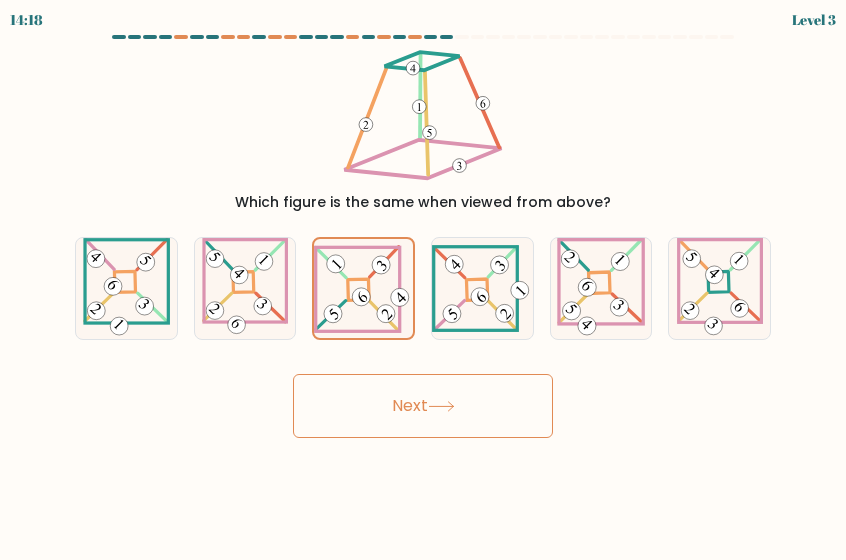 click on "Next" at bounding box center [423, 406] 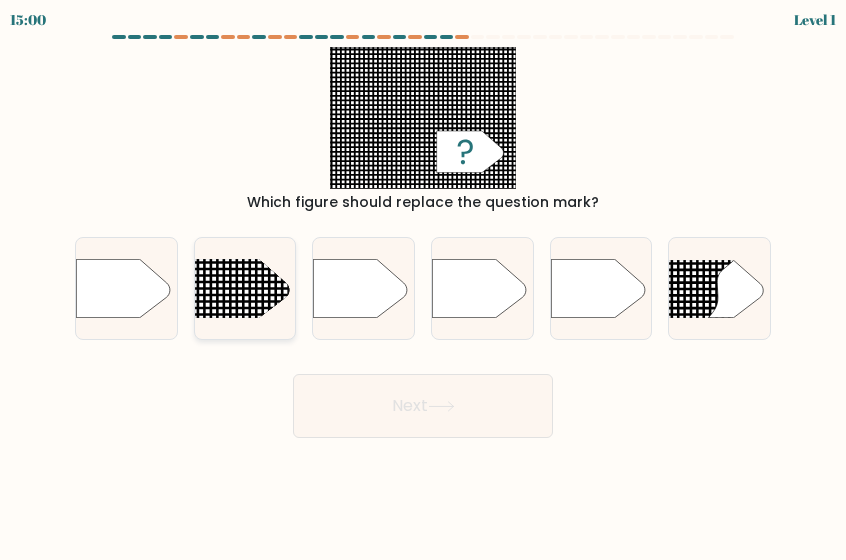 click at bounding box center [245, 288] 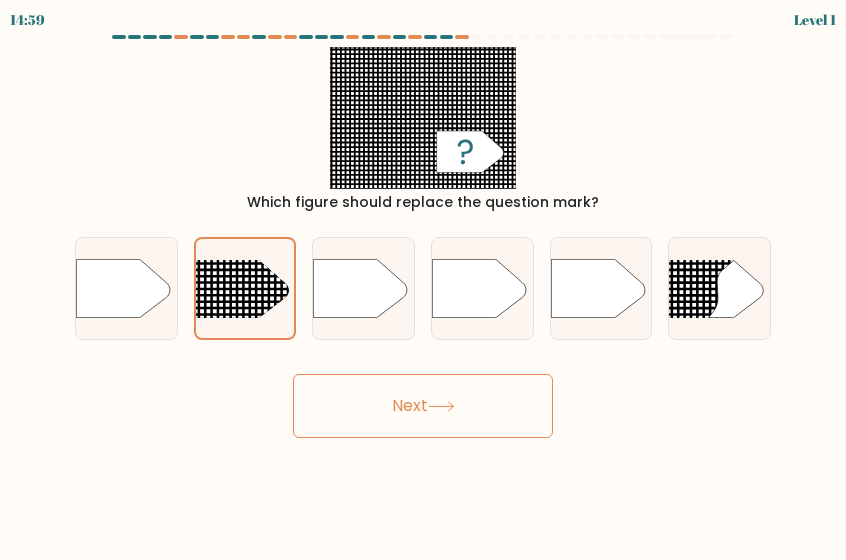 click on "14:59
Level 1" at bounding box center (423, 280) 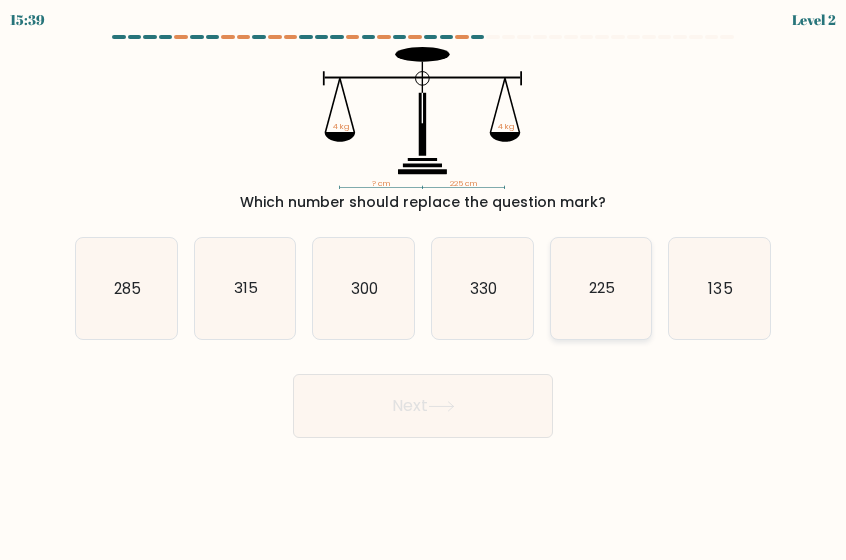 click on "225" at bounding box center [601, 288] 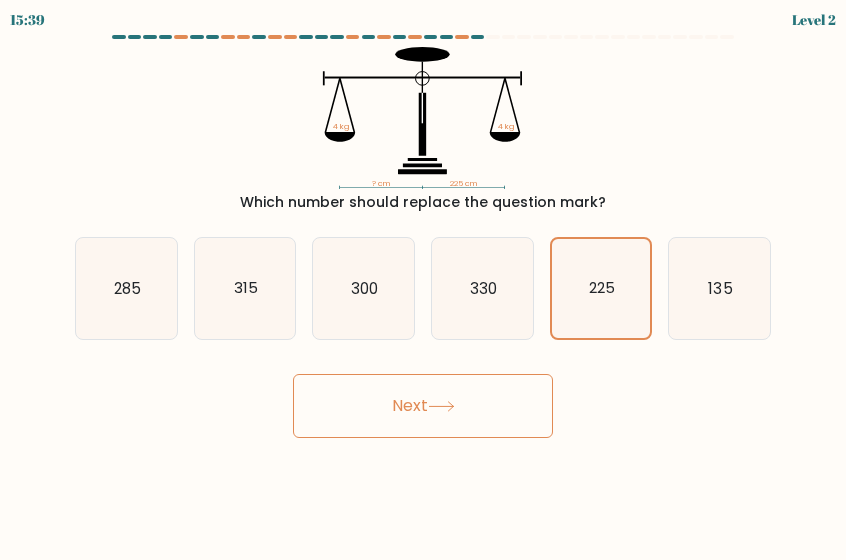 click on "Next" at bounding box center (423, 406) 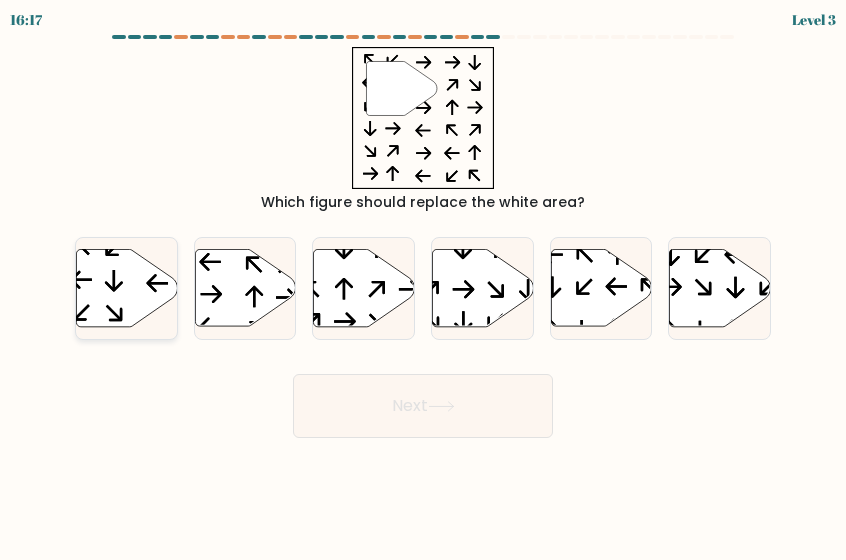 click at bounding box center [126, 288] 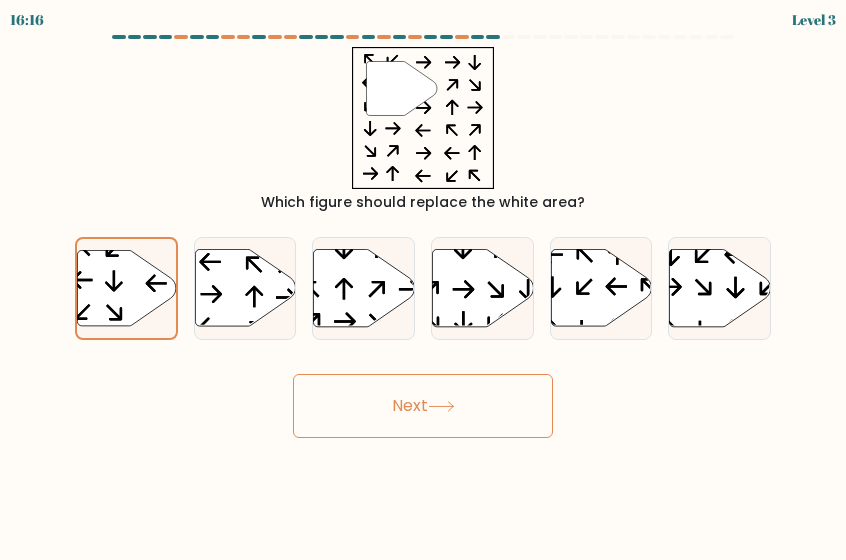 click on "Next" at bounding box center [423, 406] 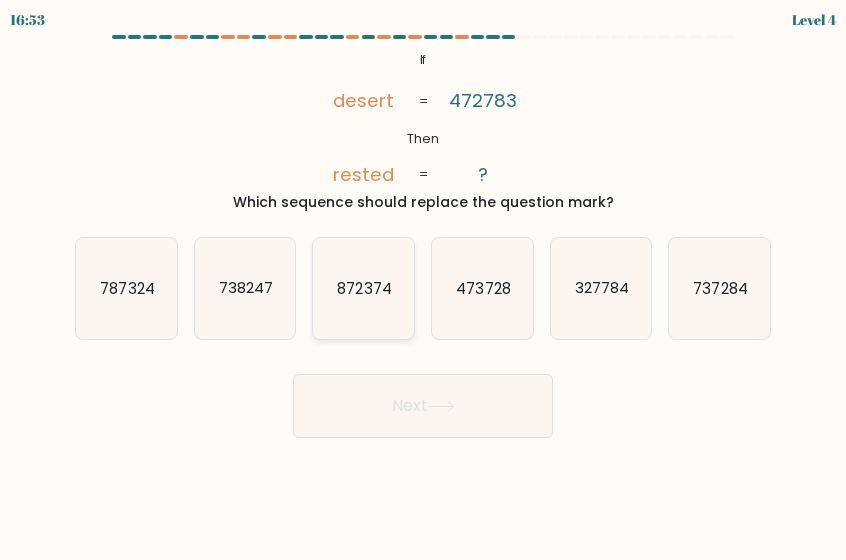 click on "872374" at bounding box center (363, 288) 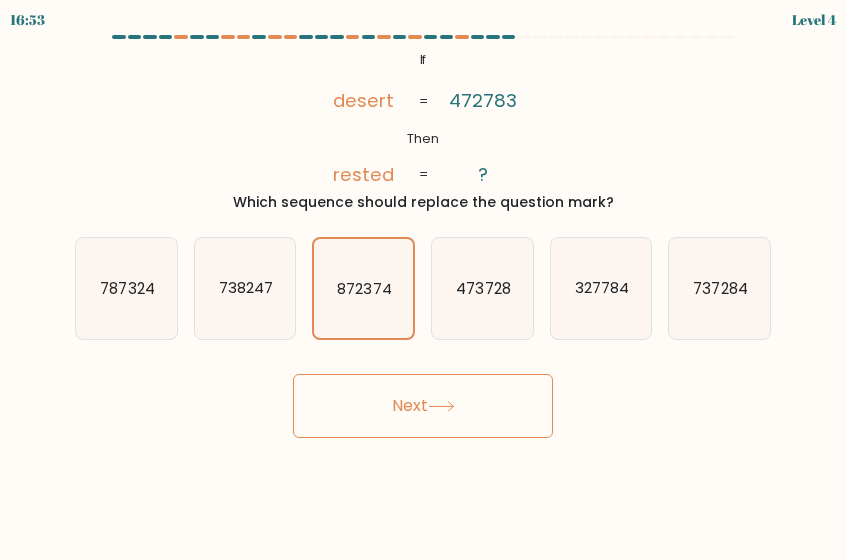 click on "Next" at bounding box center [423, 406] 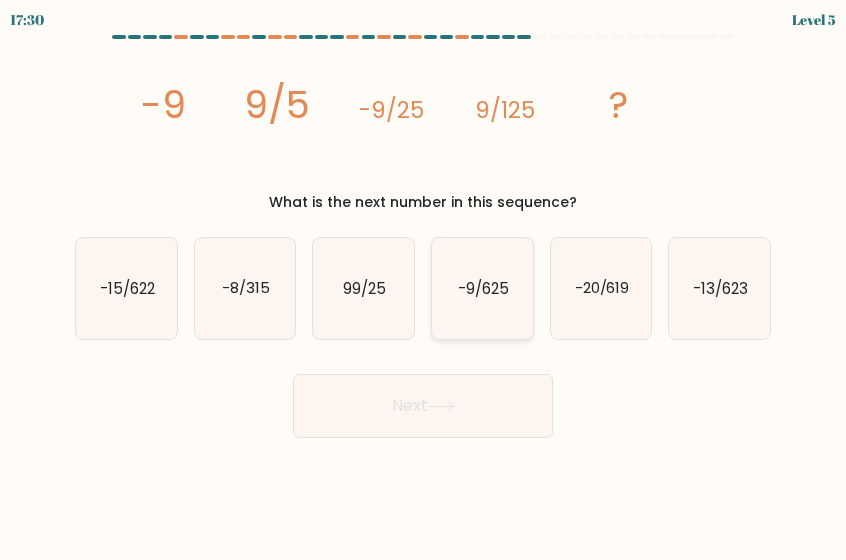 click on "-9/625" at bounding box center [482, 288] 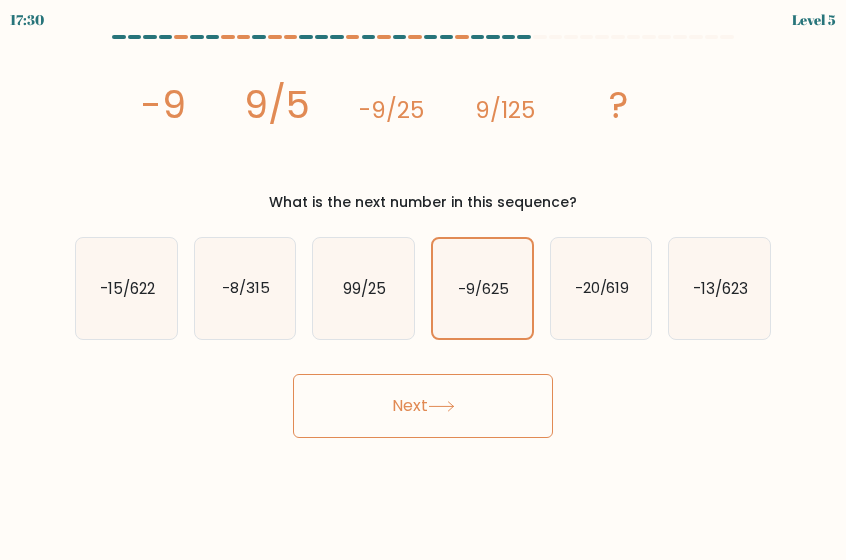 click on "Next" at bounding box center (423, 406) 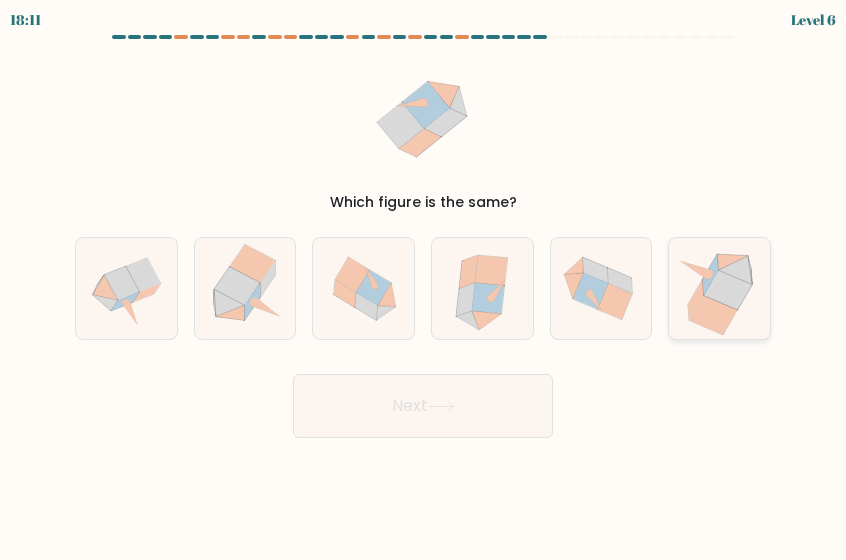 click at bounding box center (719, 288) 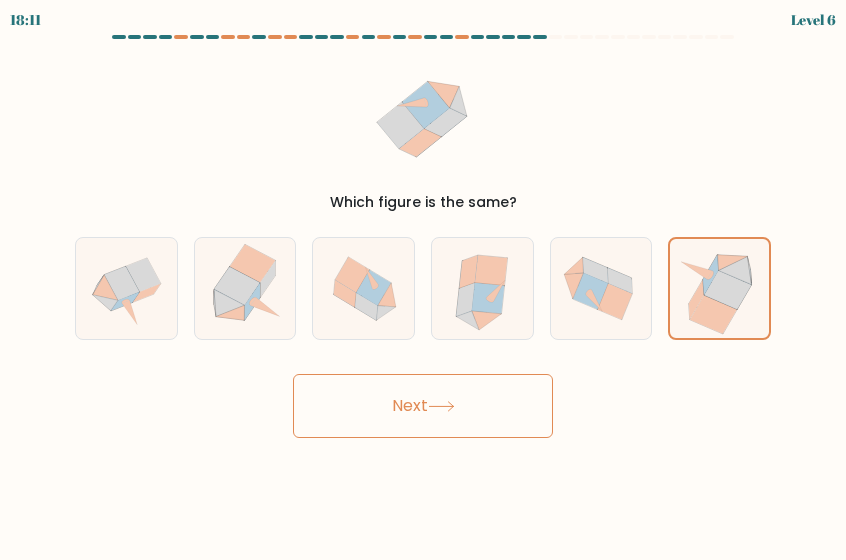 click on "Next" at bounding box center (423, 406) 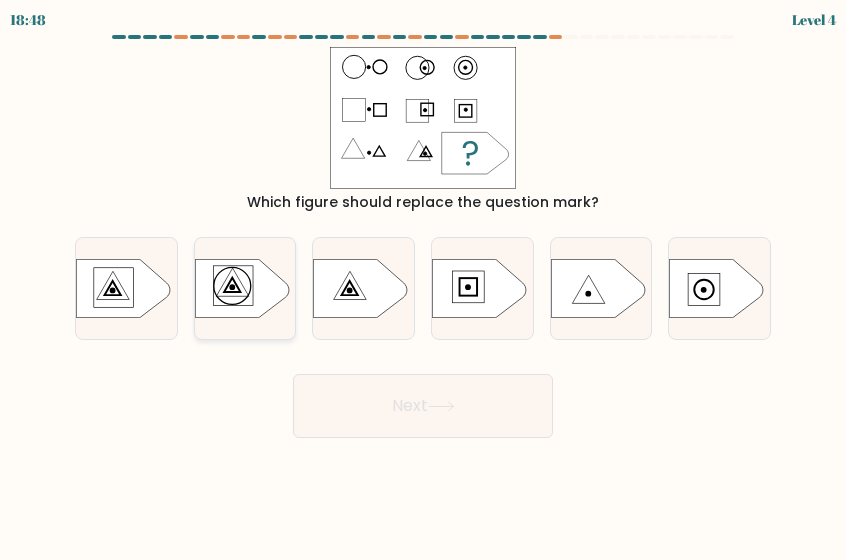 click at bounding box center (242, 288) 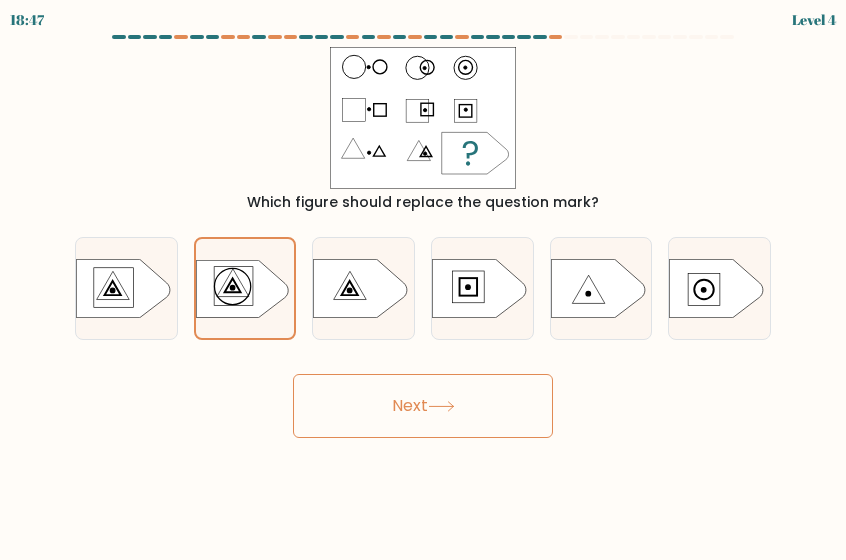 click on "Next" at bounding box center [423, 406] 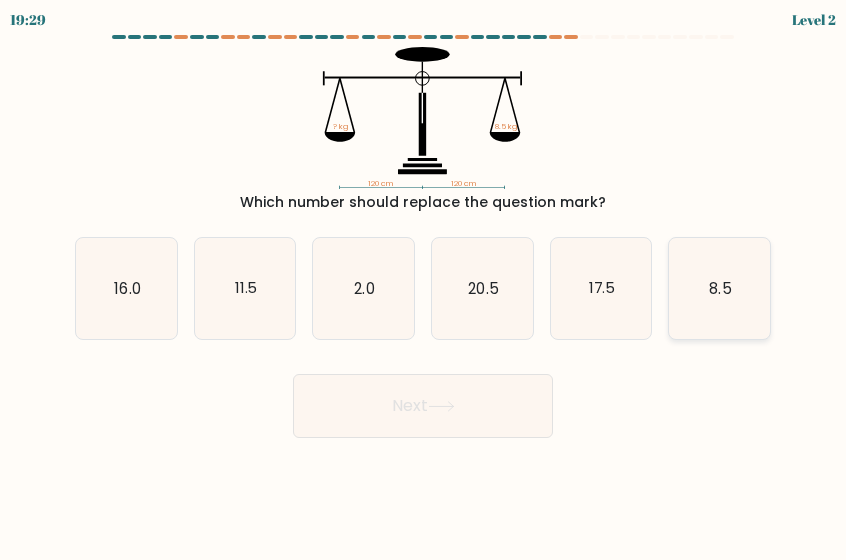 click on "8.5" at bounding box center [719, 288] 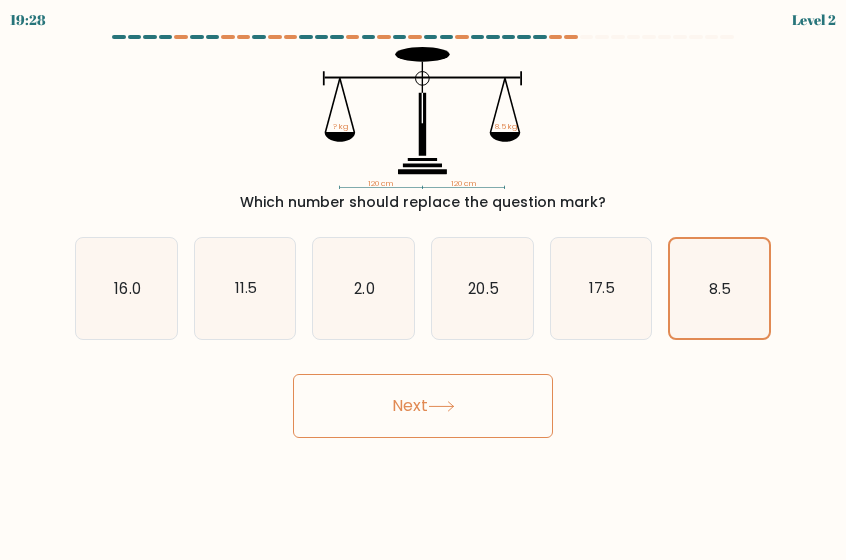 click on "Next" at bounding box center [423, 406] 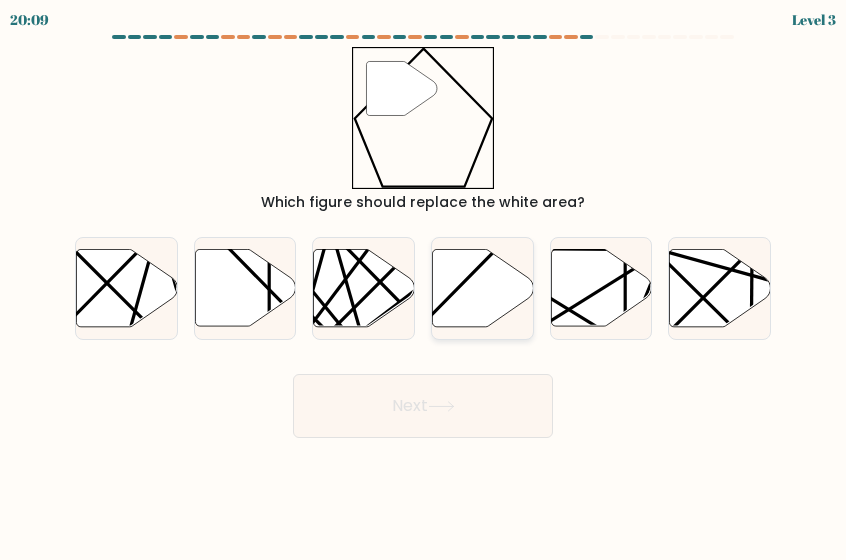 click at bounding box center (482, 288) 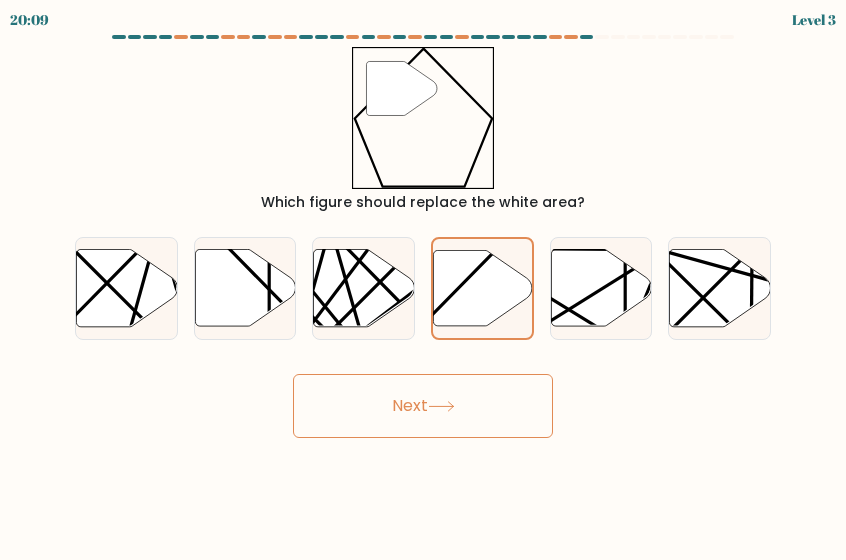 click on "Next" at bounding box center [423, 406] 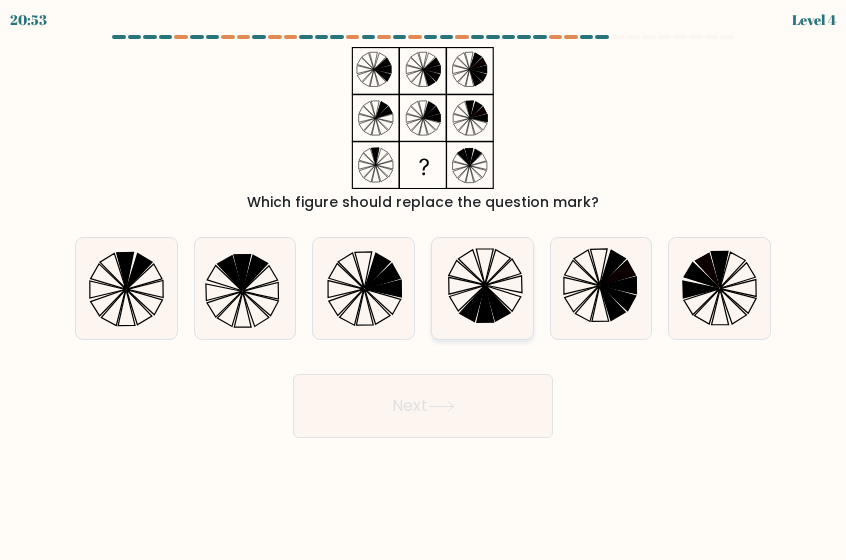 click at bounding box center [482, 288] 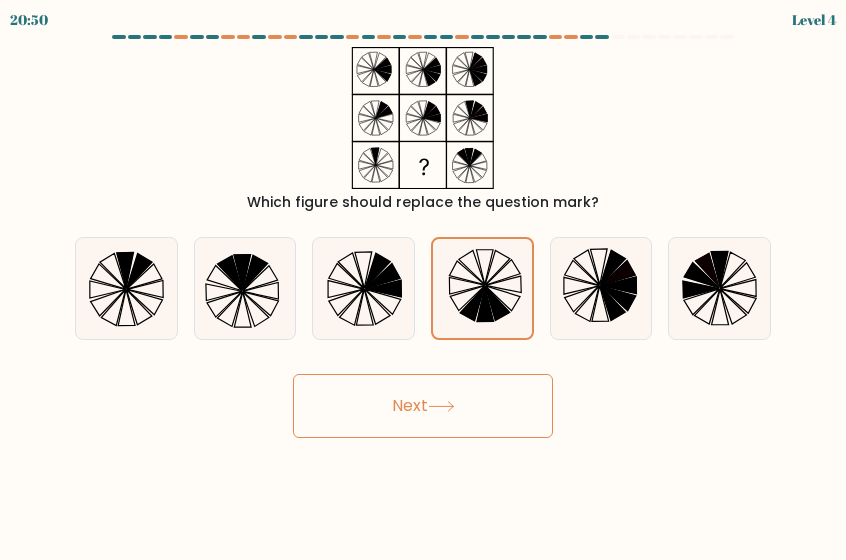 click on "Next" at bounding box center (423, 406) 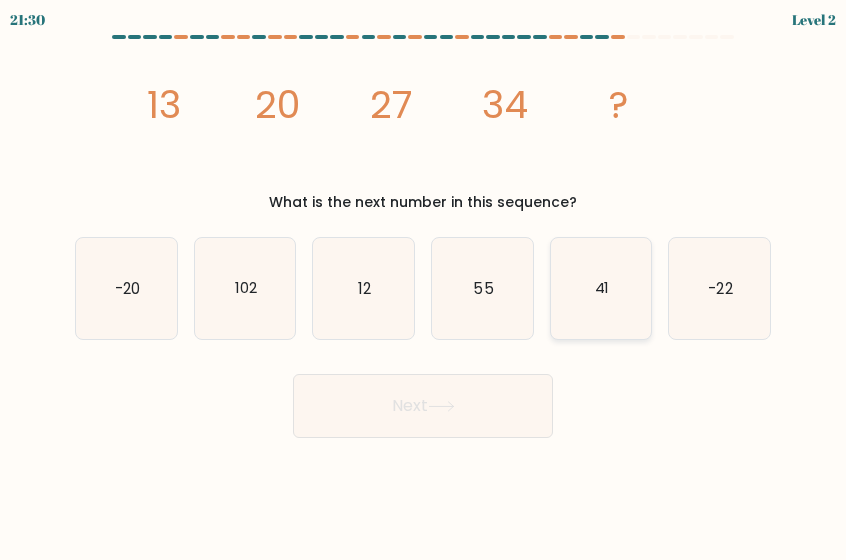 click on "41" at bounding box center (601, 288) 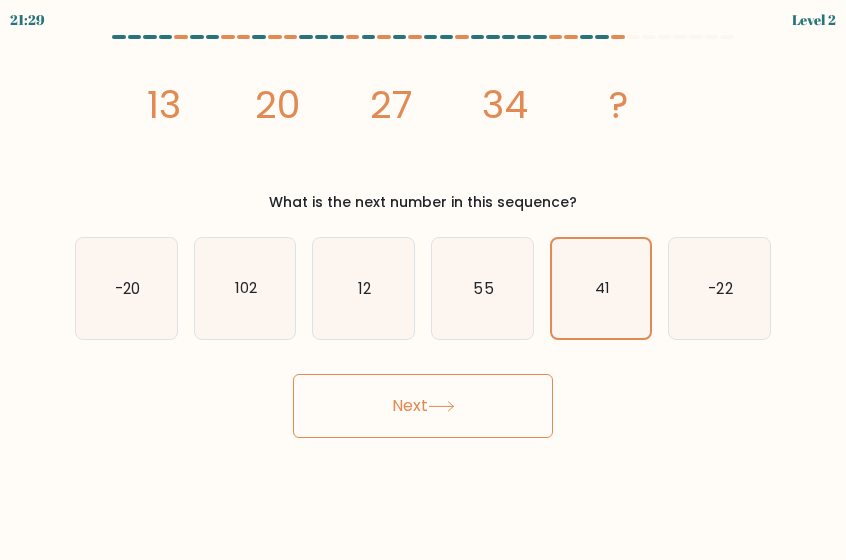 click on "Next" at bounding box center (423, 406) 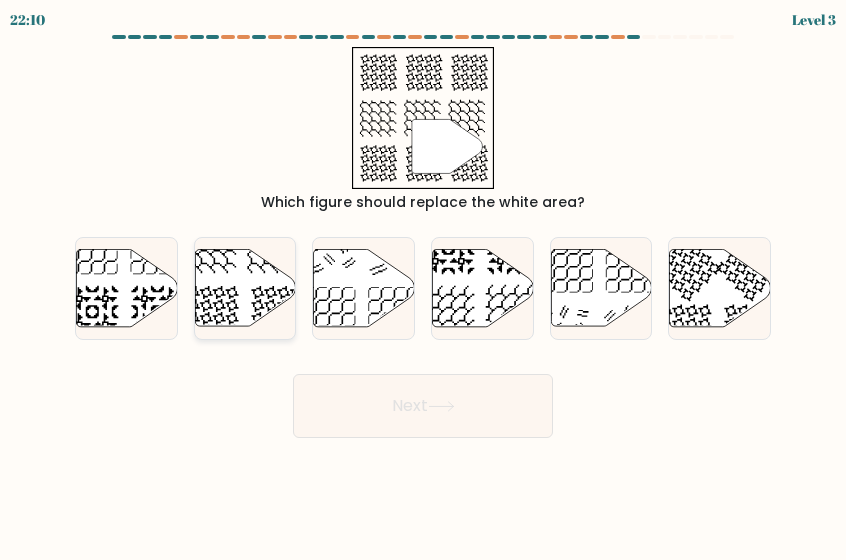 click at bounding box center (245, 288) 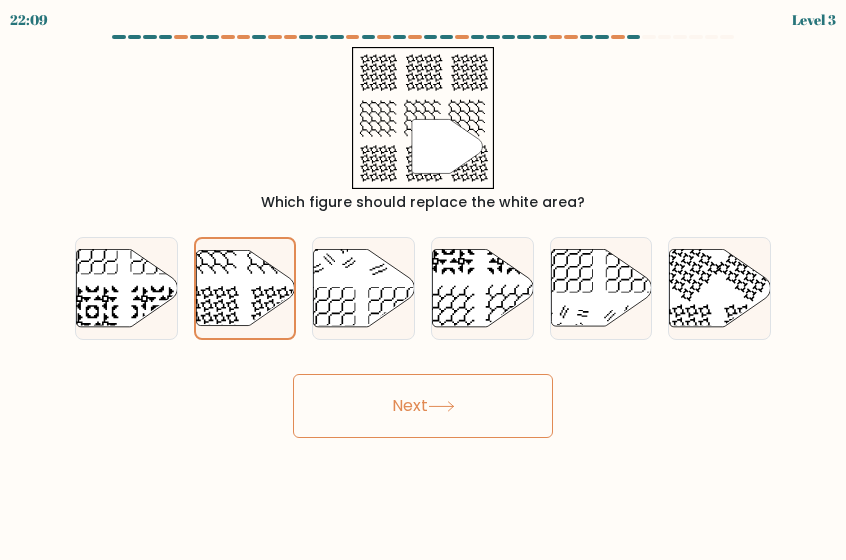 click on "Next" at bounding box center (423, 406) 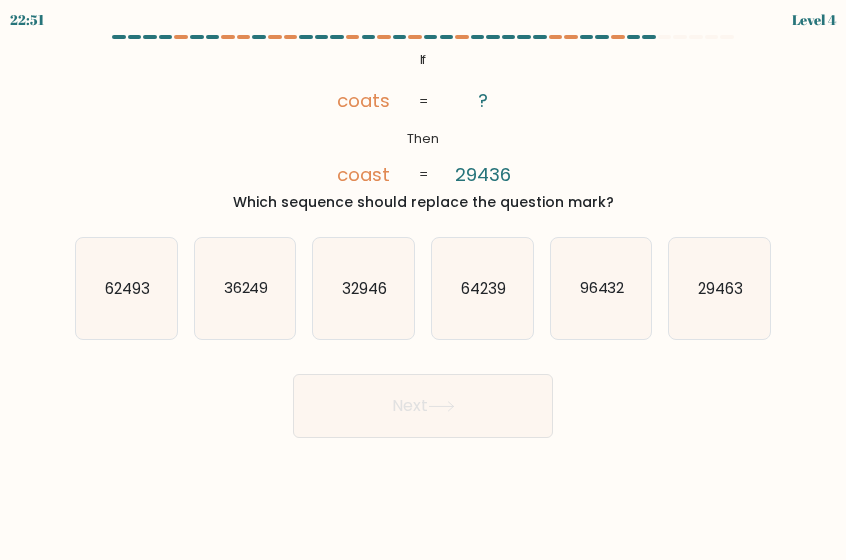 click on "@import url('https://fonts.googleapis.com/css?family=Abril+Fatface:400,100,100italic,300,300italic,400italic,500,500italic,700,700italic,900,900italic');           If       Then       coats       coast       ?       29436       =       =
Which sequence should replace the question mark?" at bounding box center [423, 130] 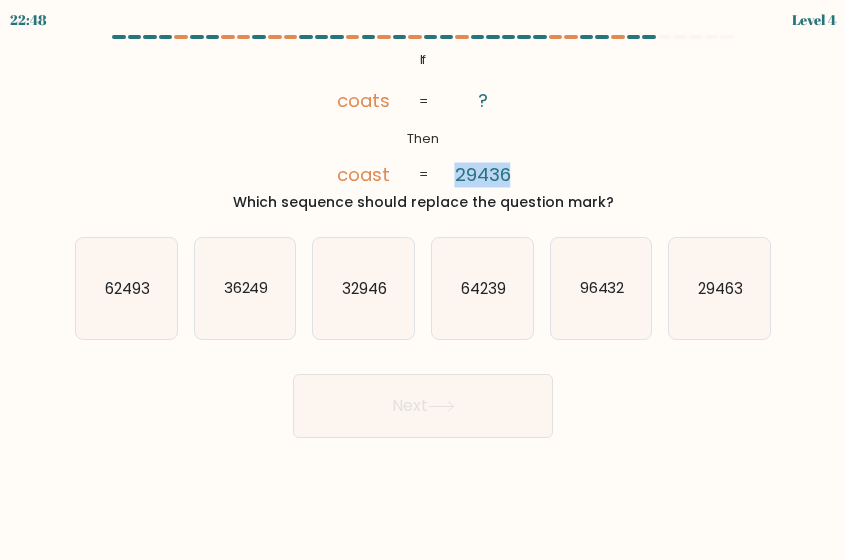 drag, startPoint x: 511, startPoint y: 174, endPoint x: 441, endPoint y: 168, distance: 70.256676 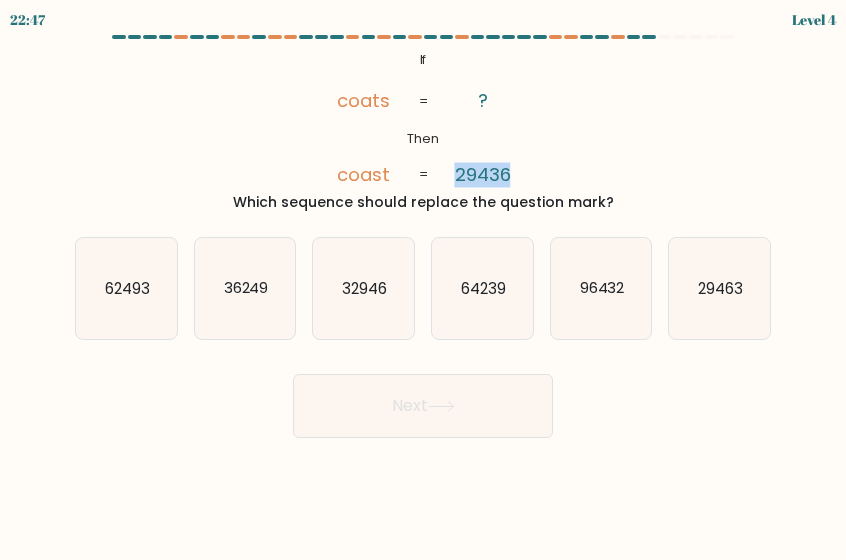 copy on "29436" 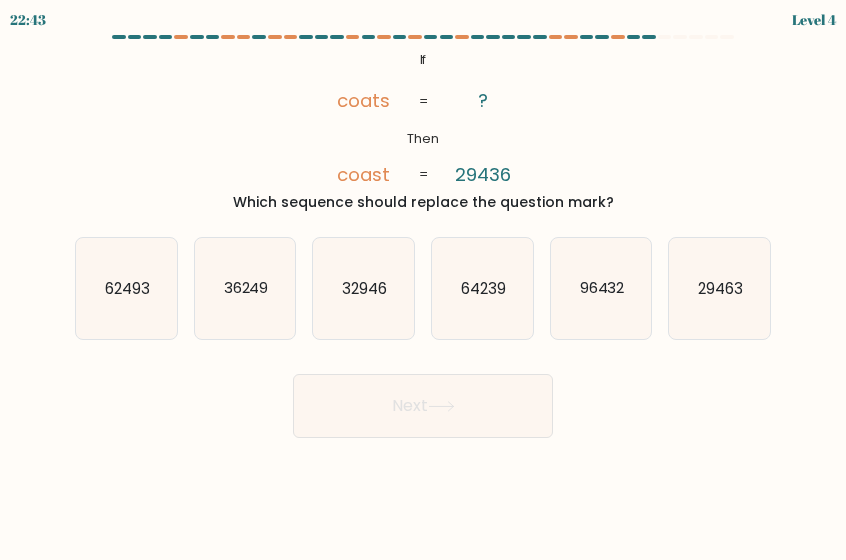click on "@import url('https://fonts.googleapis.com/css?family=Abril+Fatface:400,100,100italic,300,300italic,400italic,500,500italic,700,700italic,900,900italic');           If       Then       coats       coast       ?       29436       =       =
Which sequence should replace the question mark?" at bounding box center [423, 130] 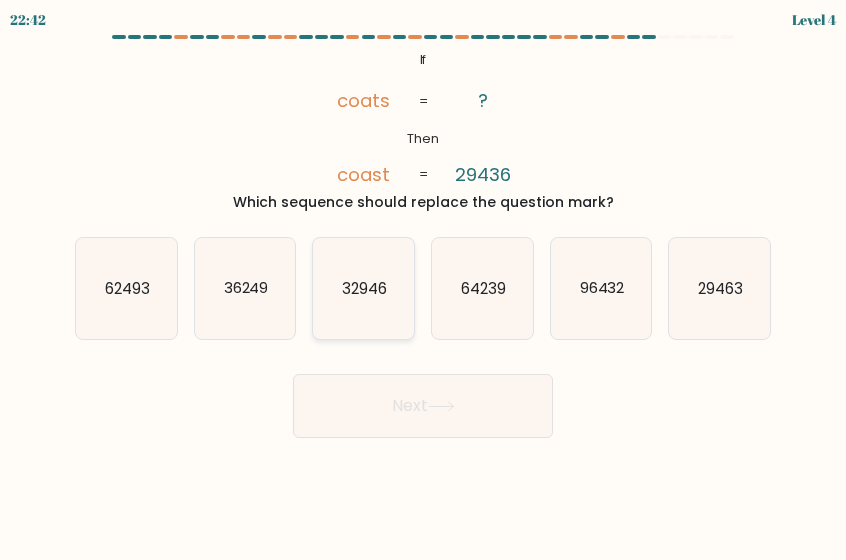 click on "32946" at bounding box center (363, 288) 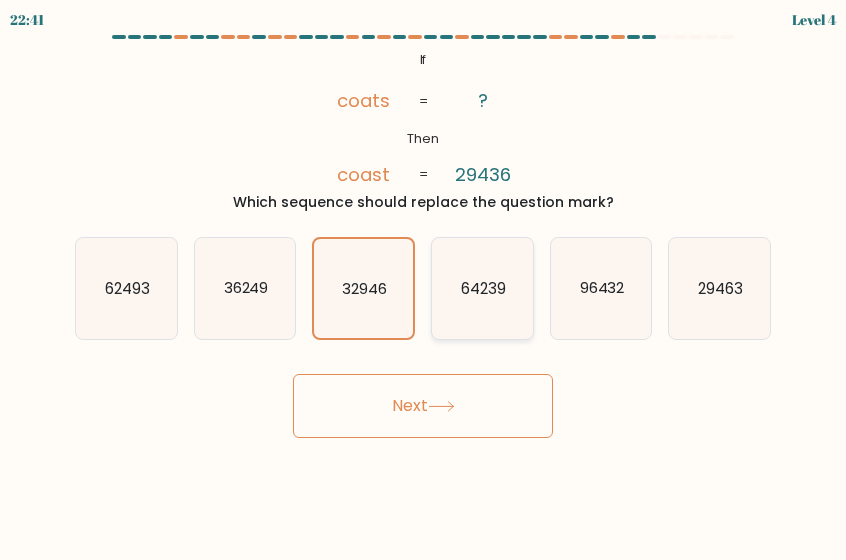 click on "64239" at bounding box center (482, 288) 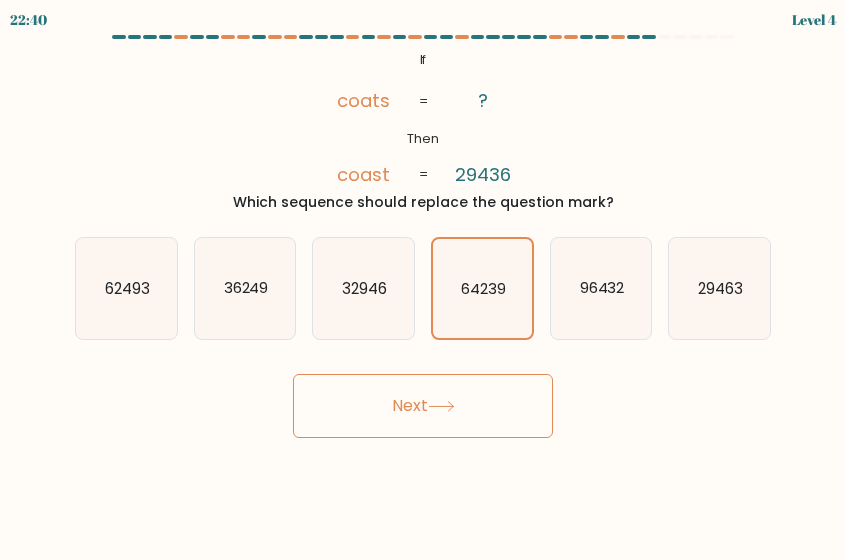 click on "Next" at bounding box center [423, 406] 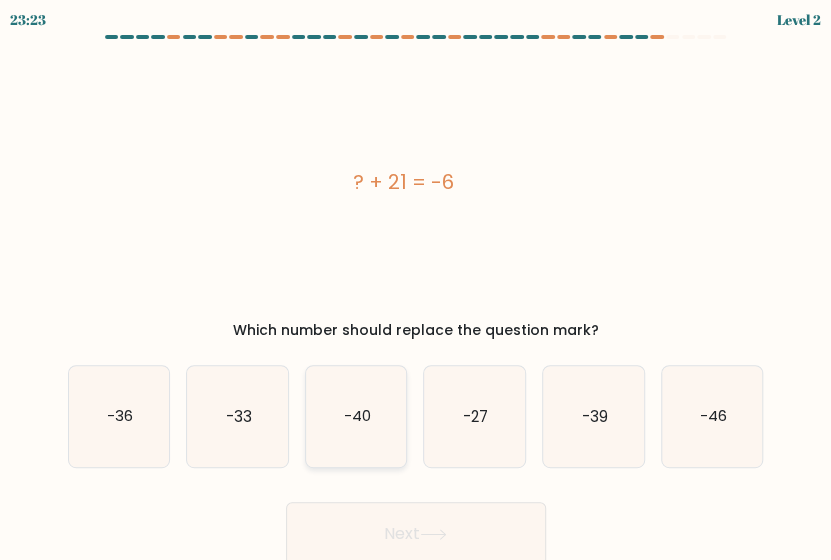 click on "-40" at bounding box center (356, 416) 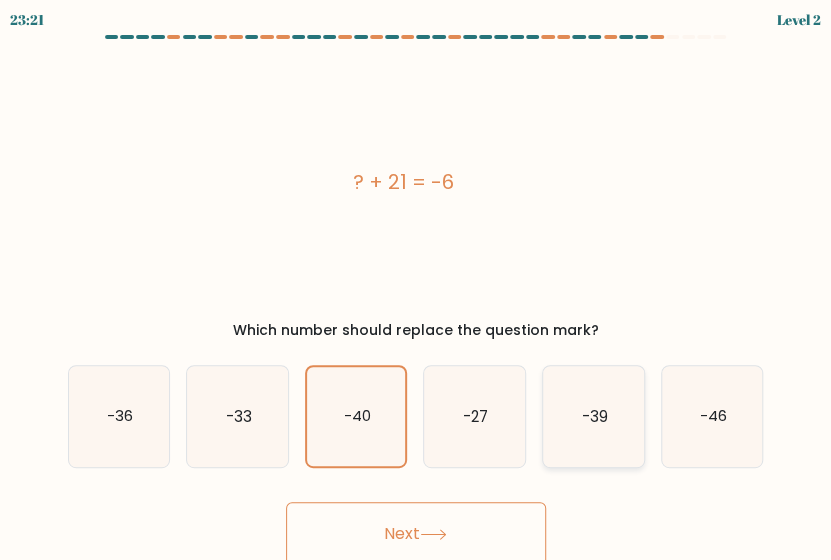 click on "-39" at bounding box center (593, 416) 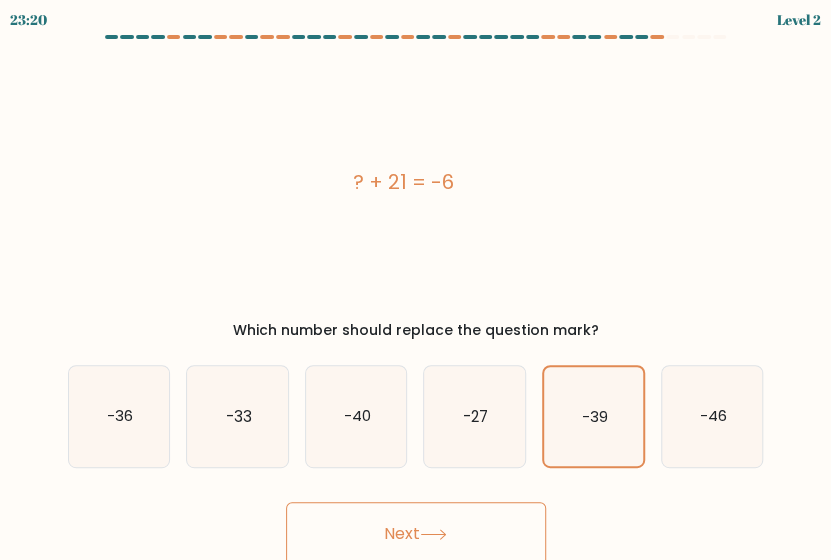 click on "Next" at bounding box center (416, 534) 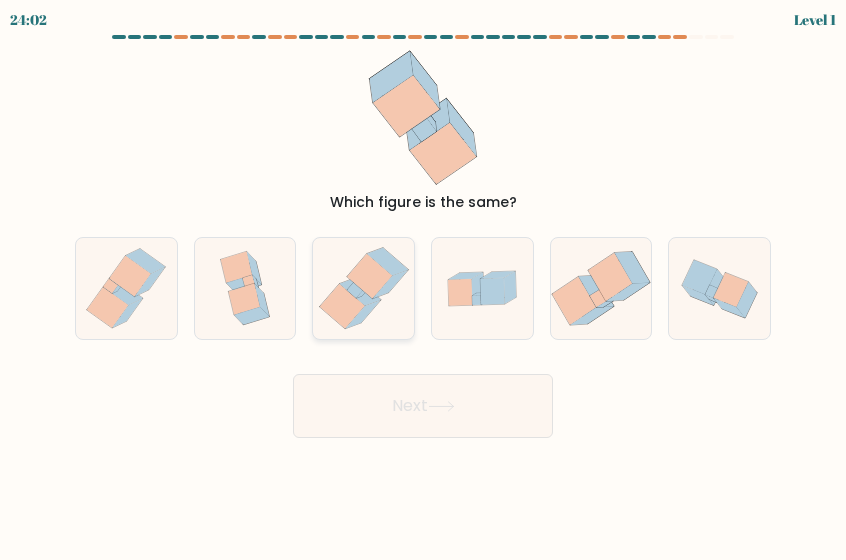 click at bounding box center [355, 291] 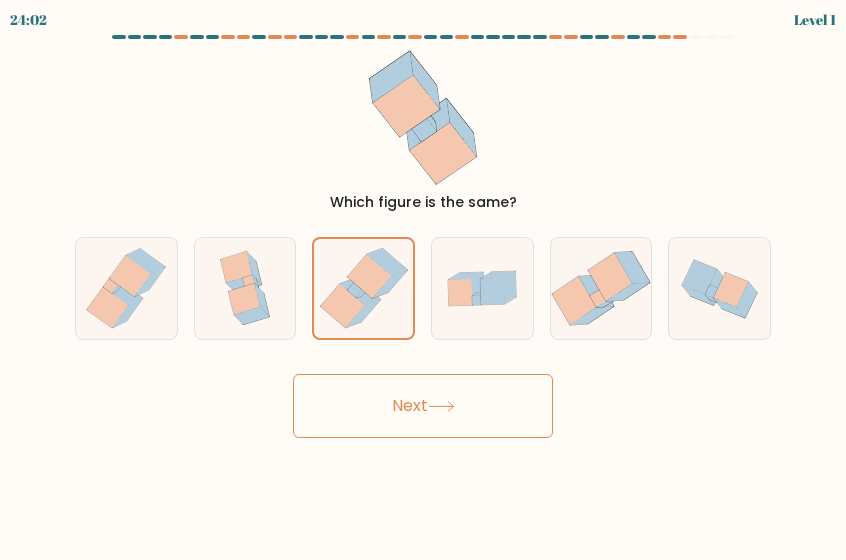 click on "Next" at bounding box center (423, 406) 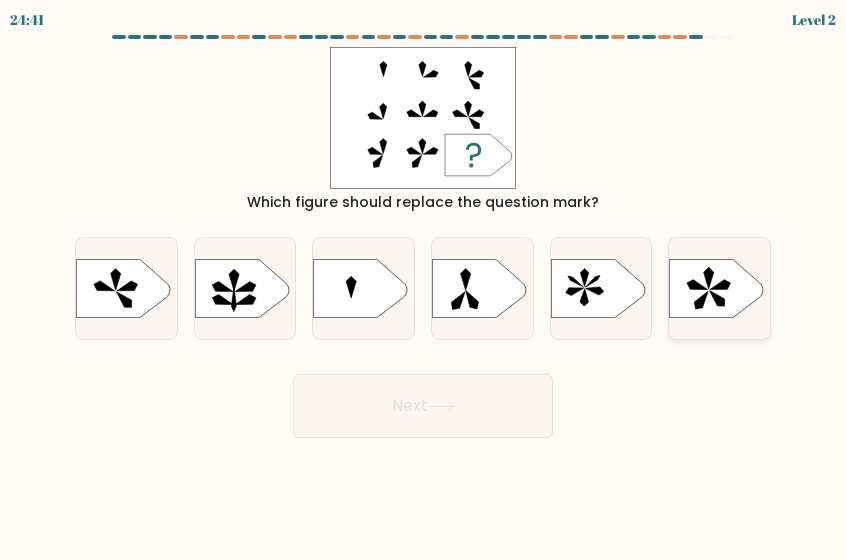 click at bounding box center [717, 288] 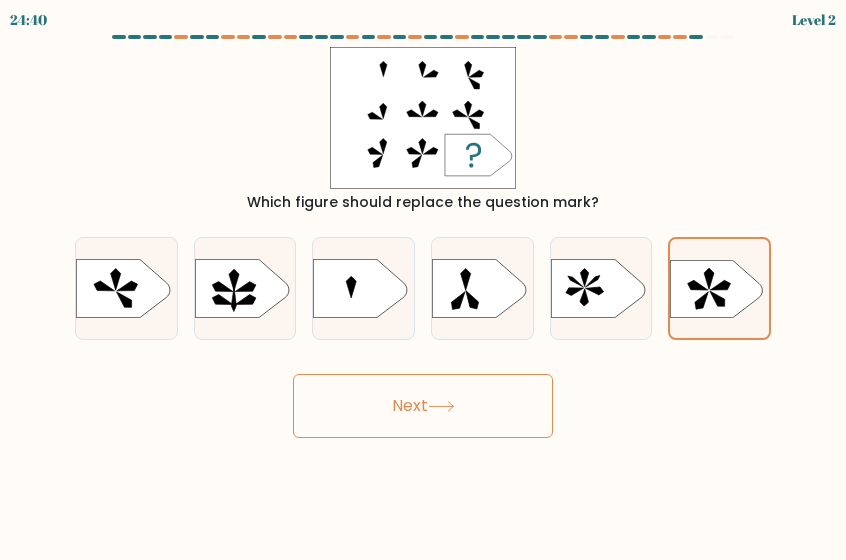 click on "Next" at bounding box center [423, 406] 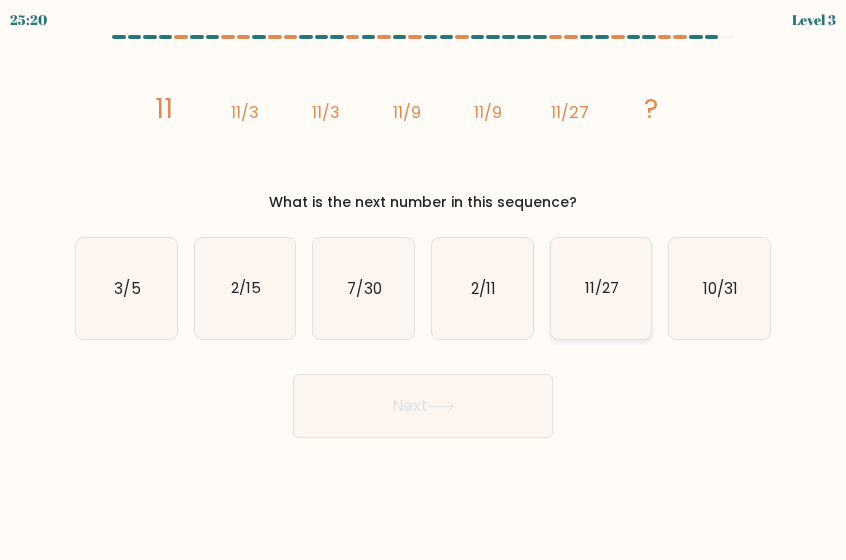 click on "11/27" at bounding box center [602, 288] 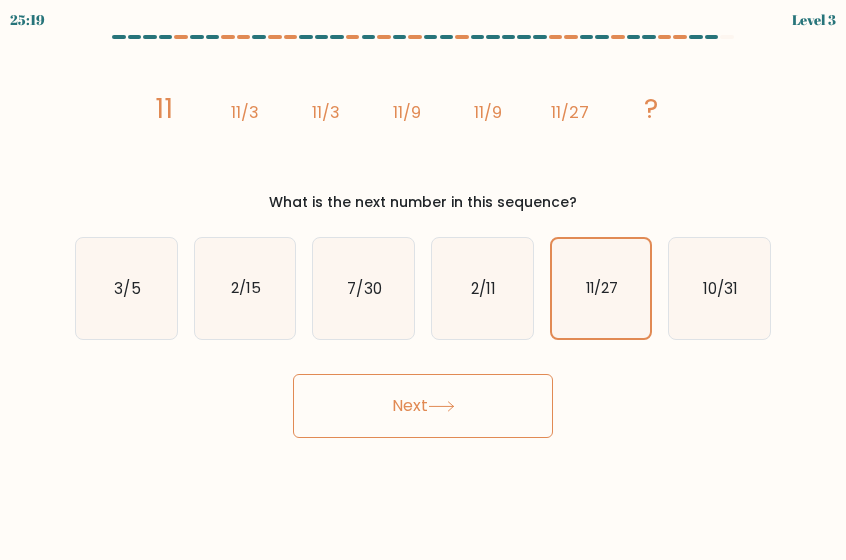 click on "Next" at bounding box center [423, 406] 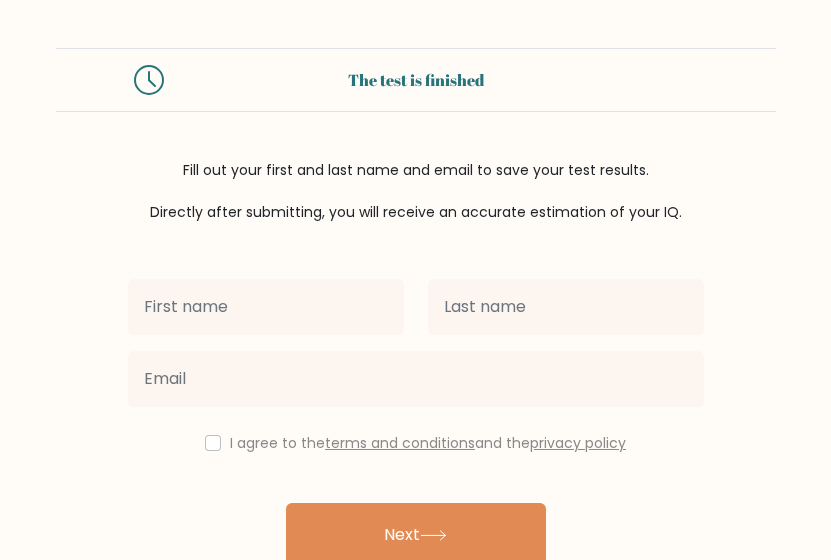 scroll, scrollTop: 0, scrollLeft: 0, axis: both 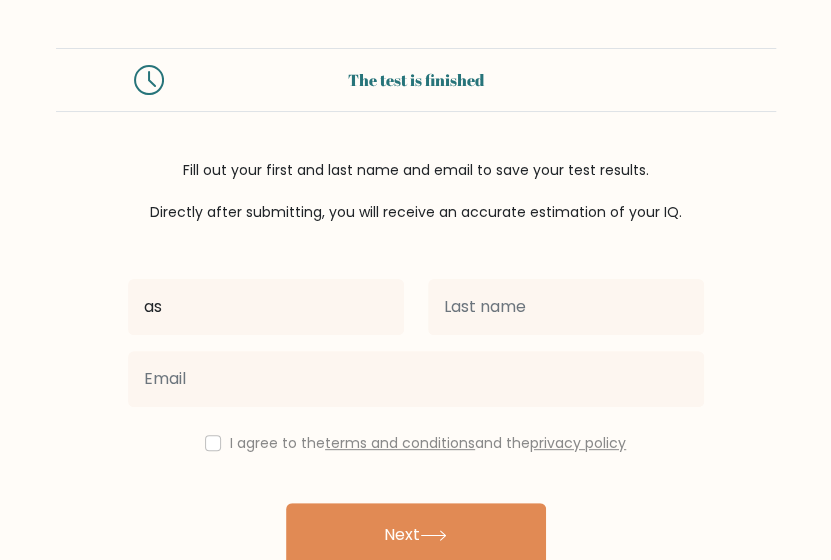 type on "[FIRST]" 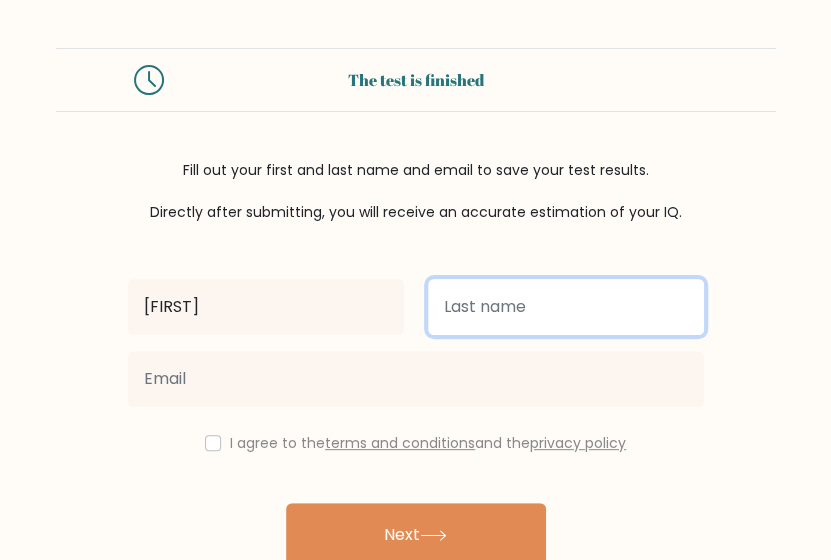 click at bounding box center [566, 307] 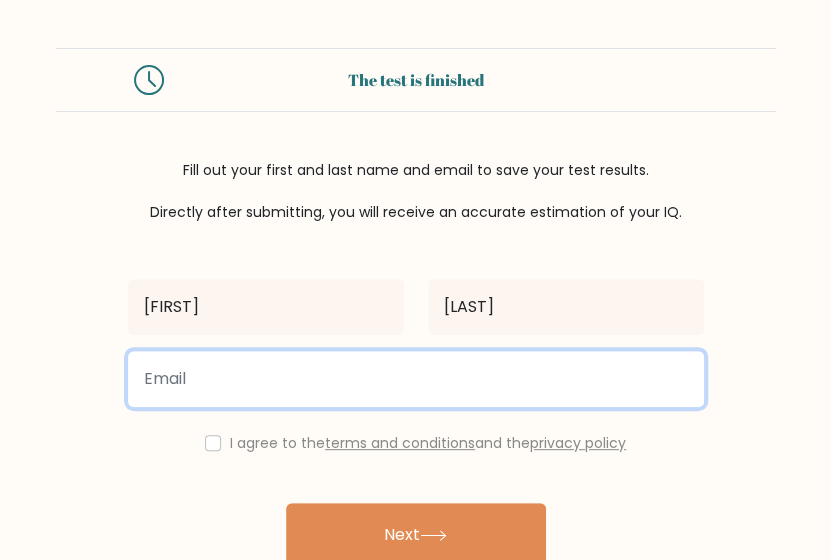 click at bounding box center (416, 379) 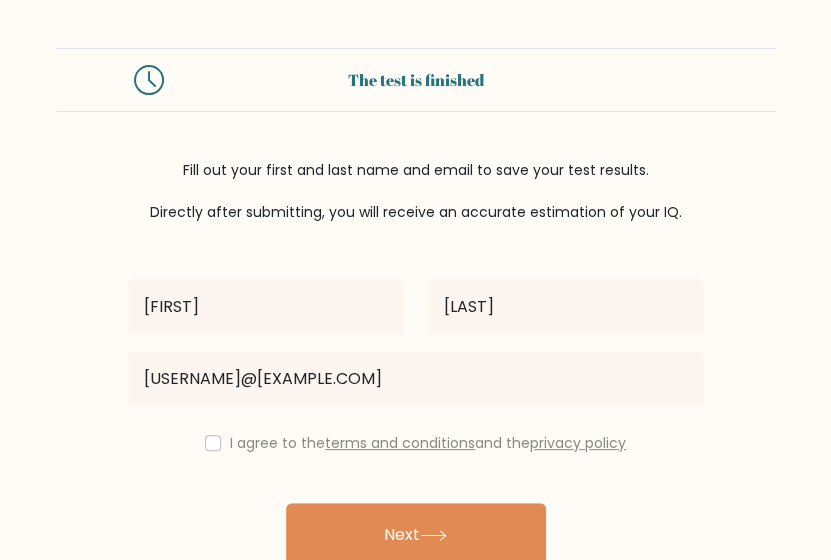 click on "I agree to the  terms and conditions  and the  privacy policy" at bounding box center (428, 443) 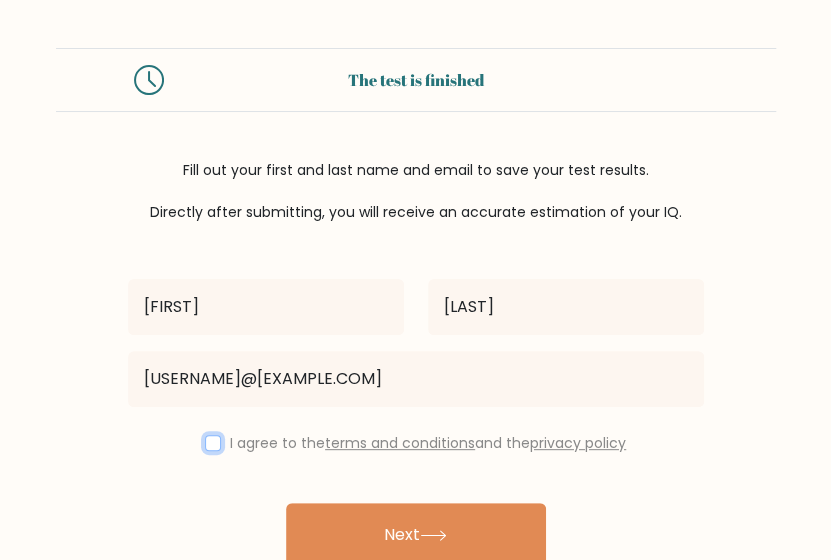 click at bounding box center [213, 443] 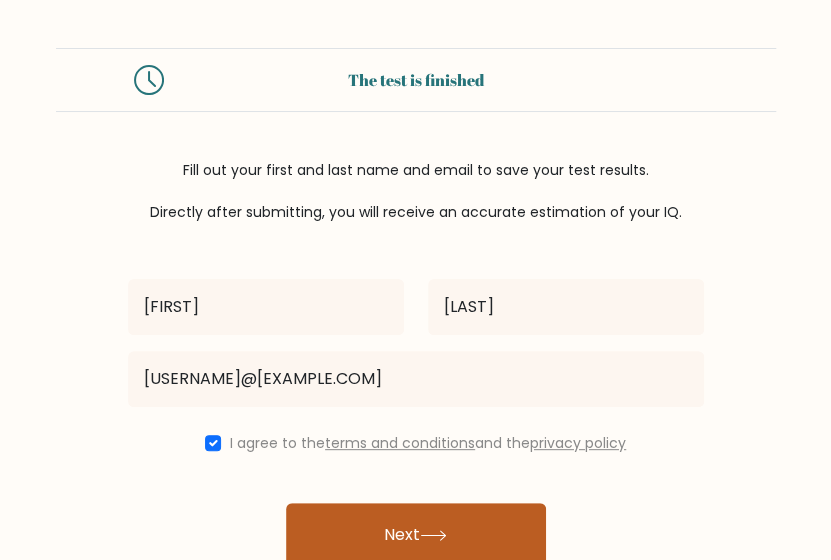 click on "Next" at bounding box center [416, 535] 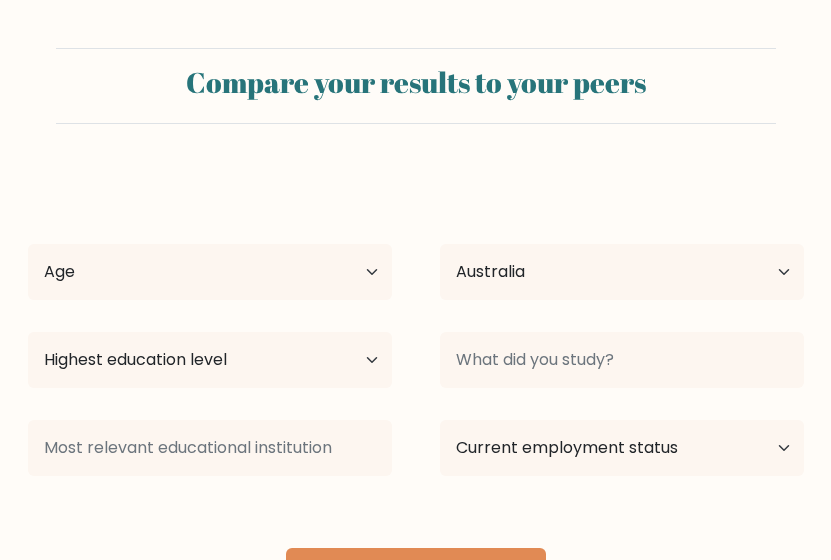 scroll, scrollTop: 0, scrollLeft: 0, axis: both 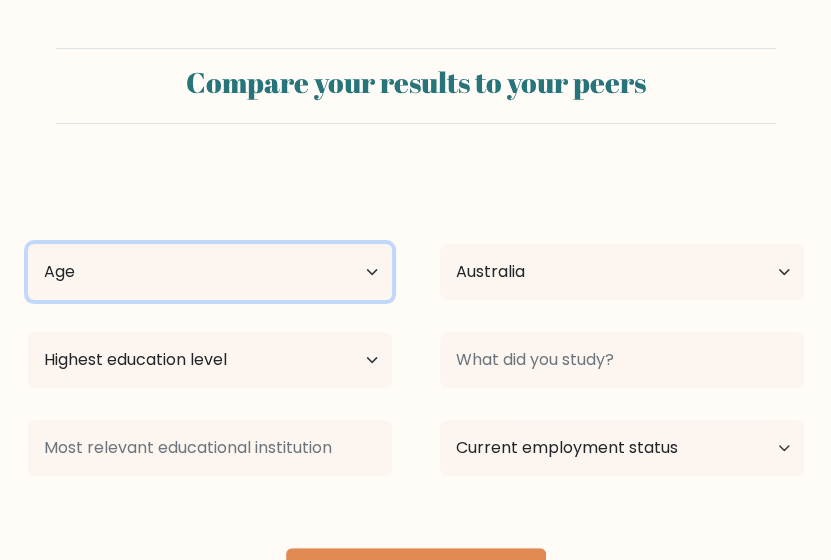 click on "Age
Under 18 years old
18-24 years old
25-34 years old
35-44 years old
45-54 years old
55-64 years old
65 years old and above" at bounding box center (210, 272) 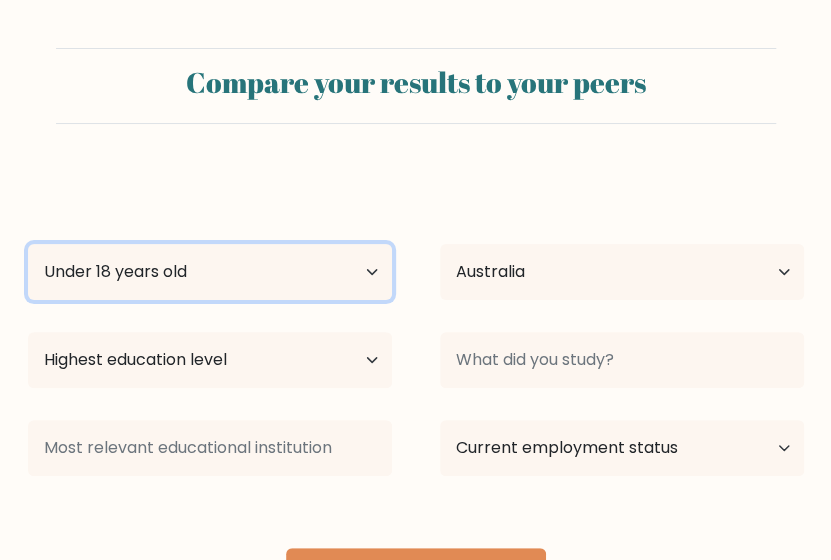 click on "Age
Under 18 years old
18-24 years old
25-34 years old
35-44 years old
45-54 years old
55-64 years old
65 years old and above" at bounding box center (210, 272) 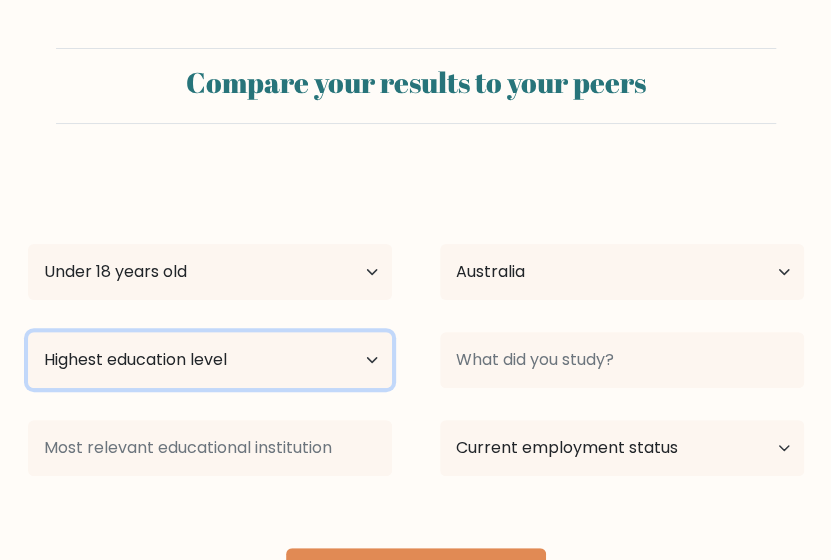 click on "Highest education level
No schooling
Primary
Lower Secondary
Upper Secondary
Occupation Specific
Bachelor's degree
Master's degree
Doctoral degree" at bounding box center (210, 360) 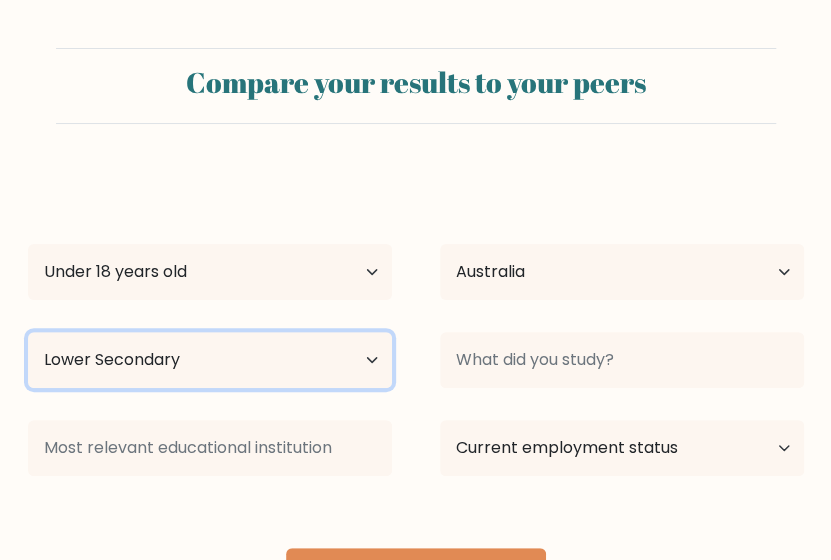 click on "Highest education level
No schooling
Primary
Lower Secondary
Upper Secondary
Occupation Specific
Bachelor's degree
Master's degree
Doctoral degree" at bounding box center [210, 360] 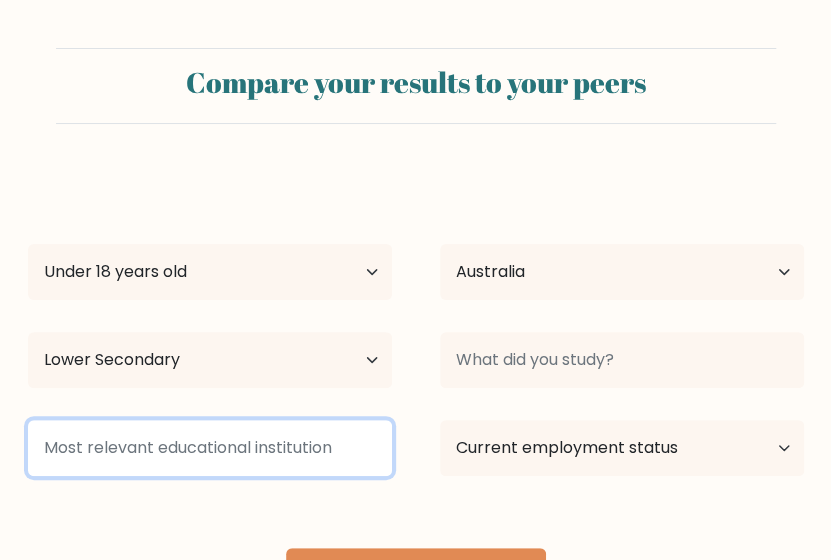 click at bounding box center (210, 448) 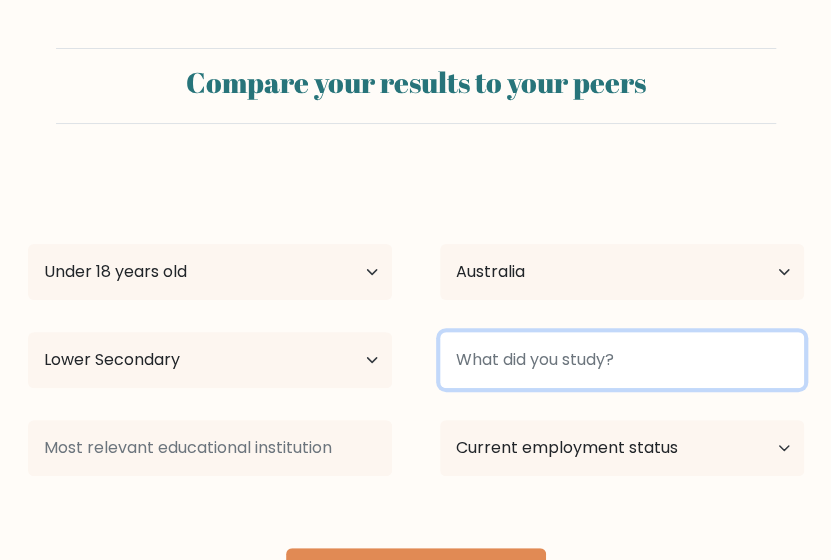 click at bounding box center (622, 360) 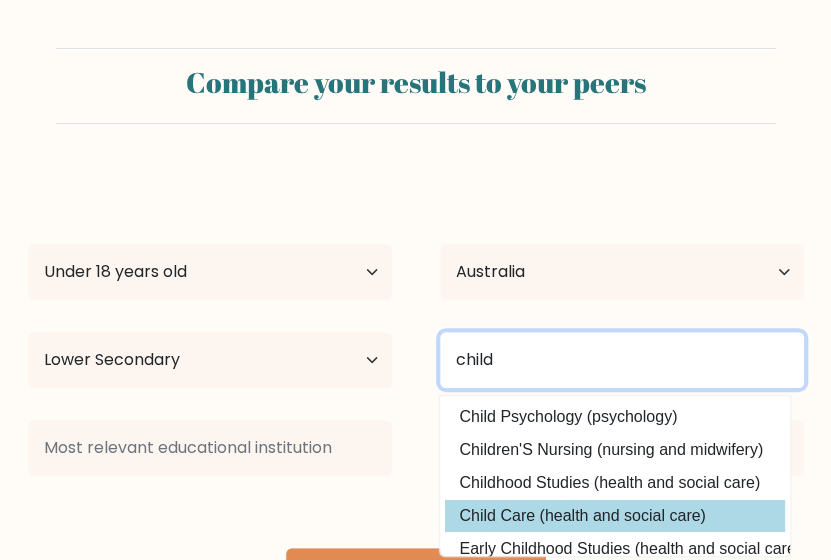type on "child" 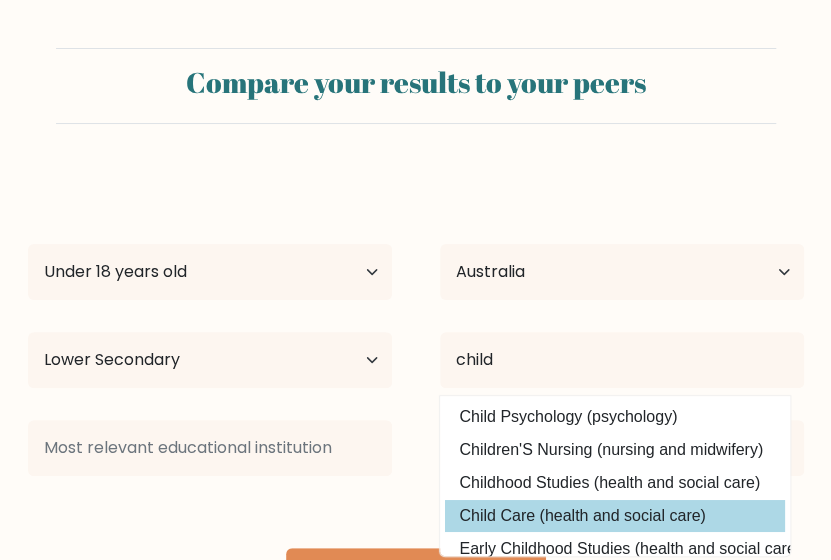 click on "Child Care (health and social care)" at bounding box center [615, 516] 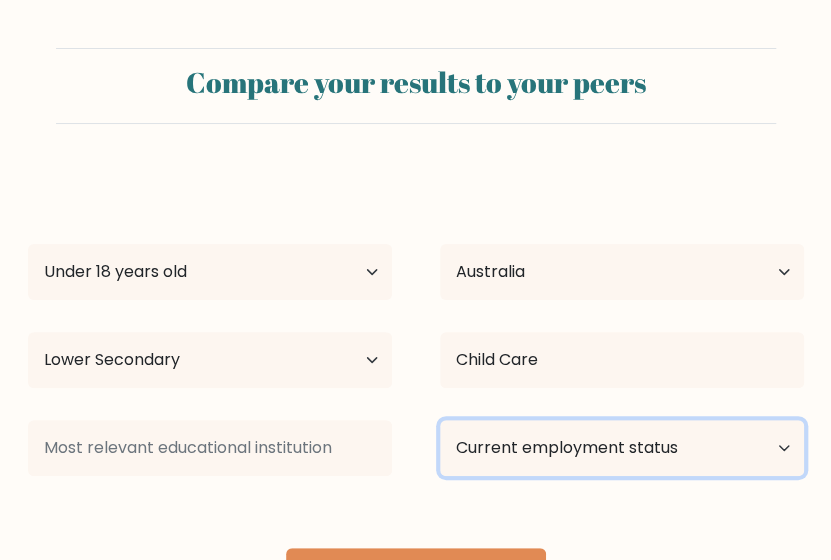 click on "Current employment status
Employed
Student
Retired
Other / prefer not to answer" at bounding box center (622, 448) 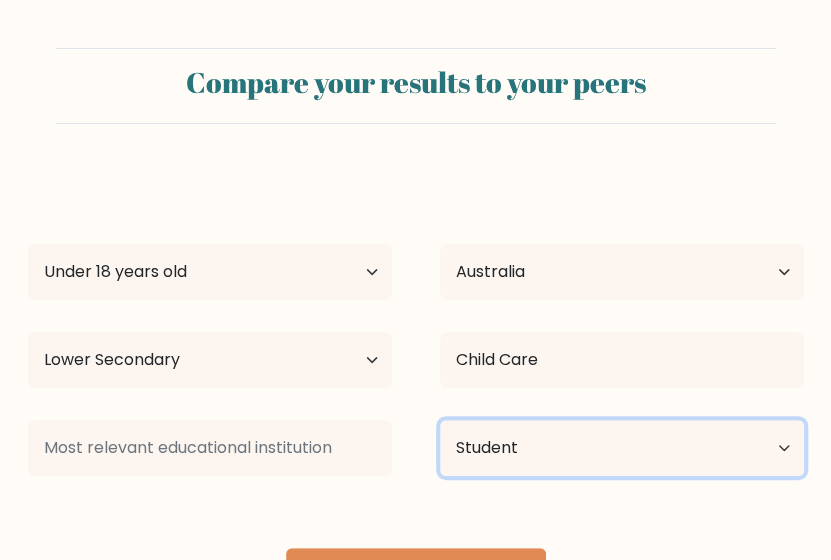 click on "Current employment status
Employed
Student
Retired
Other / prefer not to answer" at bounding box center [622, 448] 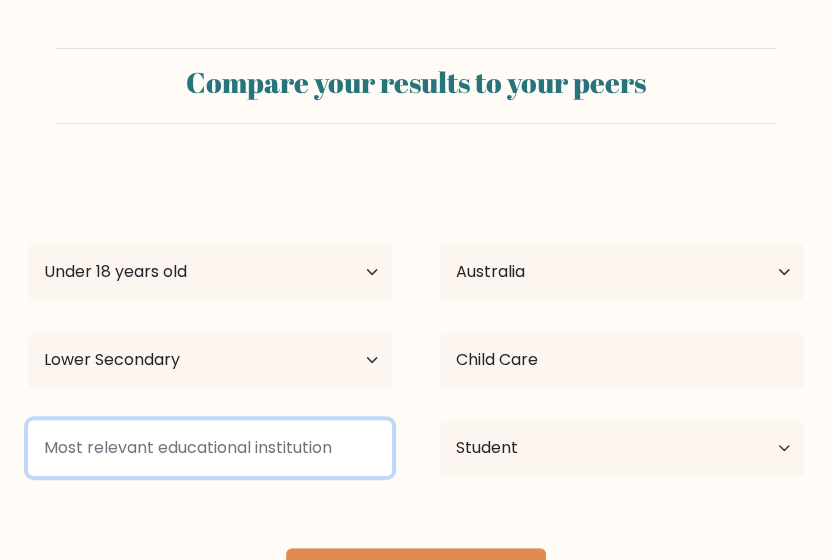 click at bounding box center [210, 448] 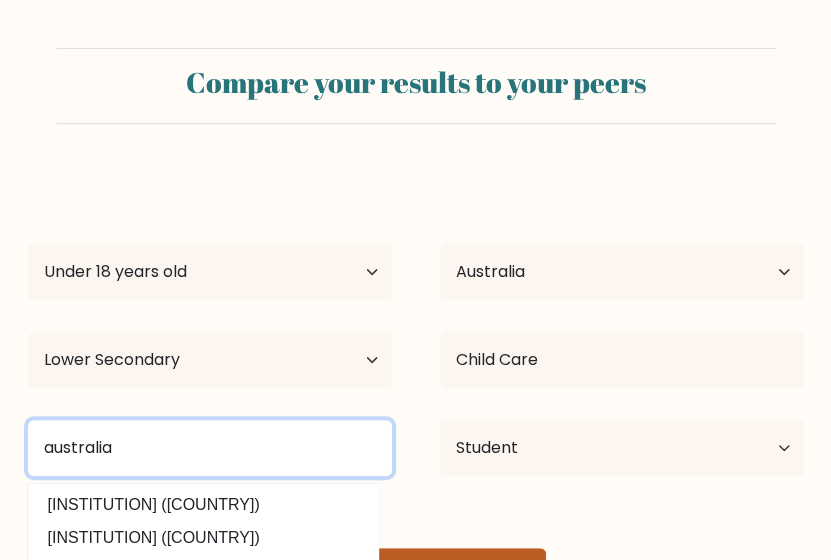 type on "australia" 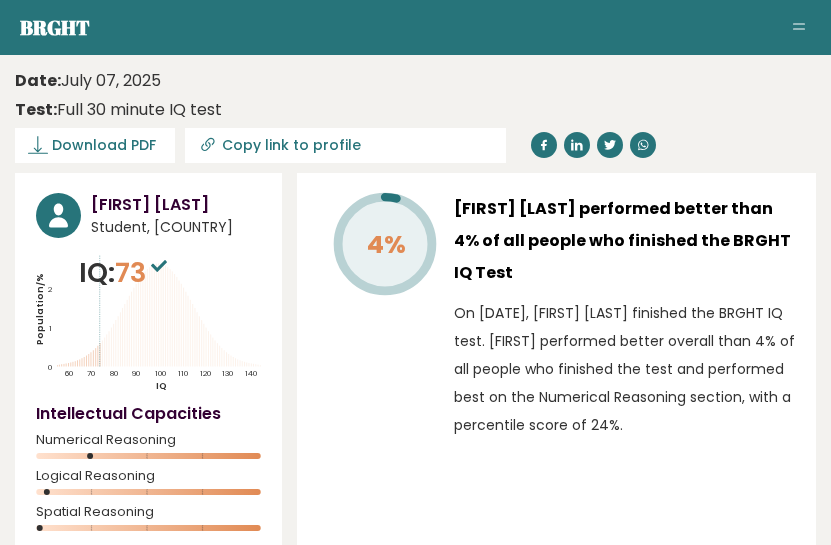 scroll, scrollTop: 0, scrollLeft: 0, axis: both 